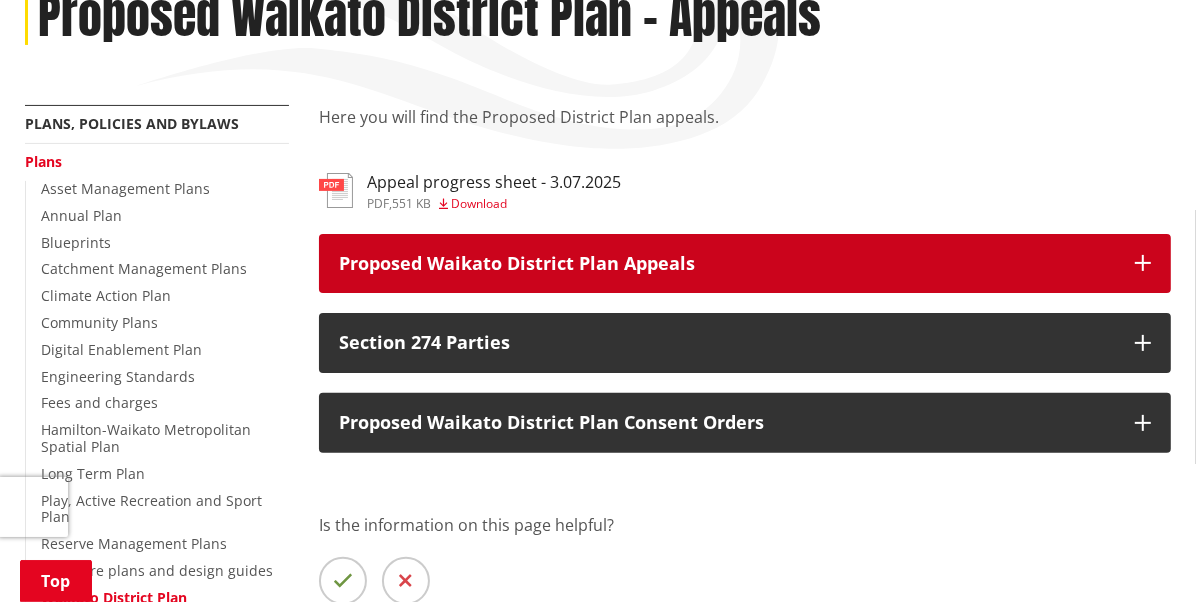 scroll, scrollTop: 300, scrollLeft: 0, axis: vertical 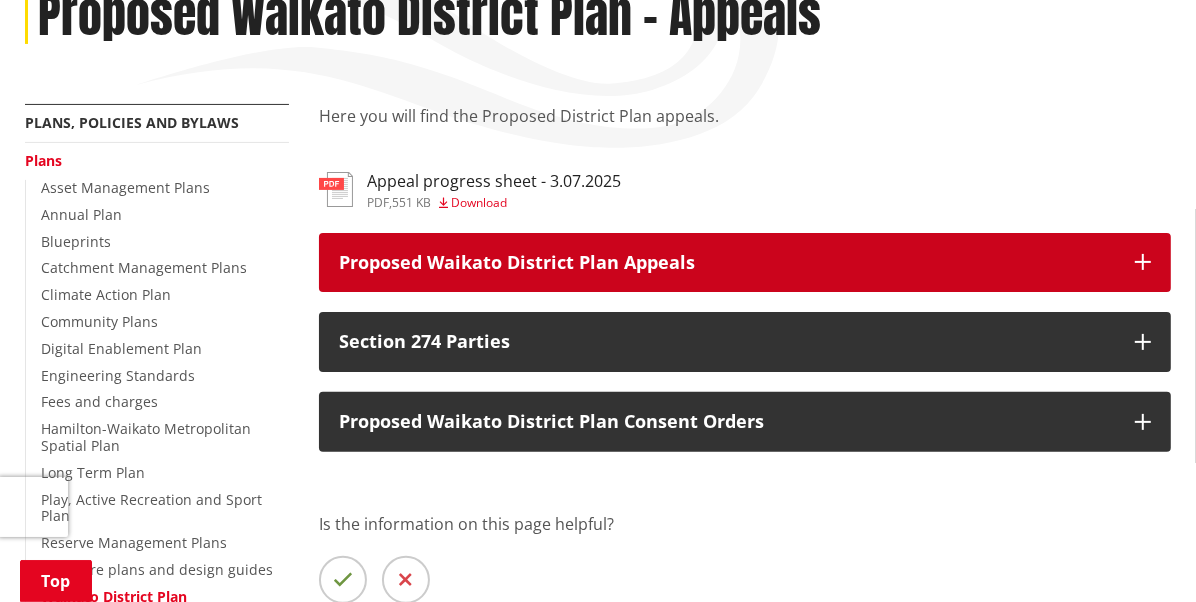 click on "Proposed Waikato District Plan Appeals" at bounding box center (745, 263) 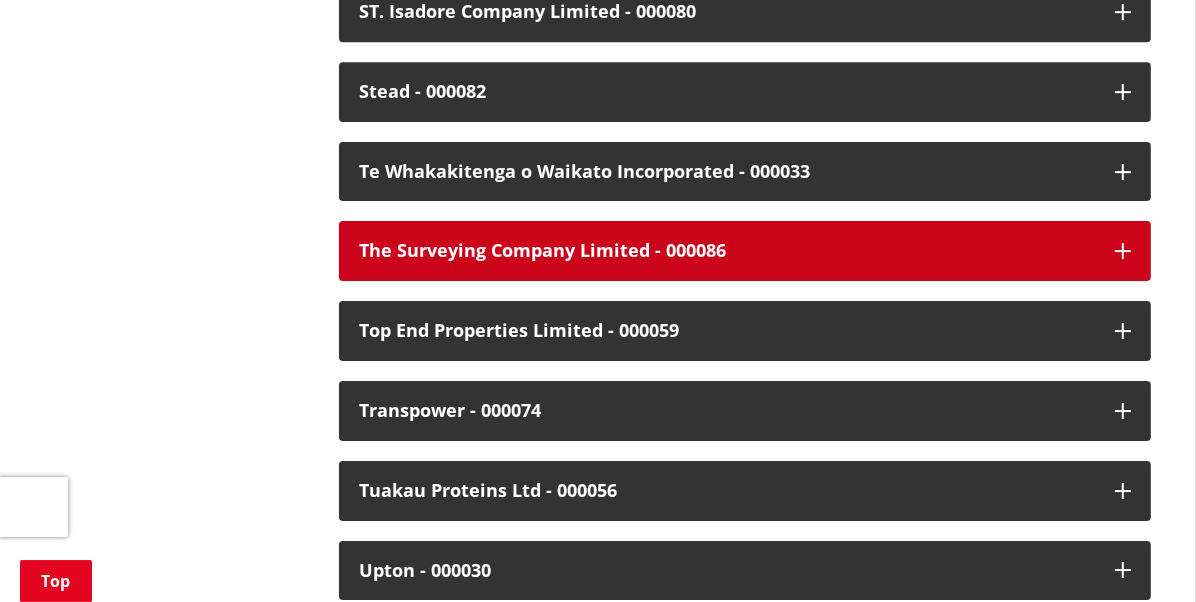 click on "The Surveying Company Limited - 000086" at bounding box center [727, 251] 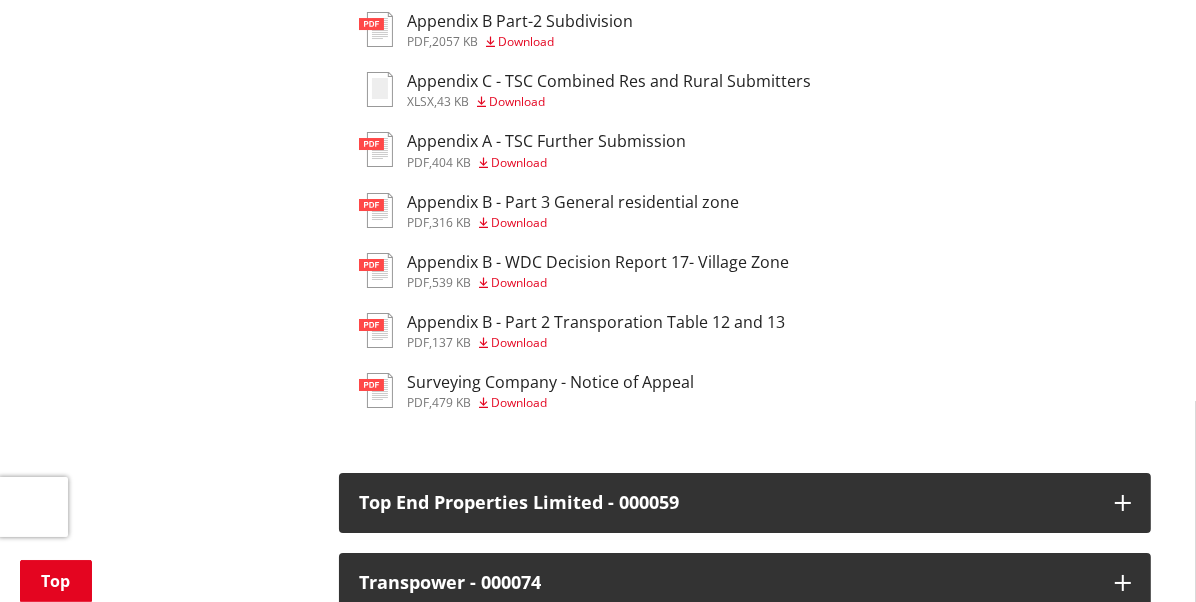 scroll, scrollTop: 5190, scrollLeft: 0, axis: vertical 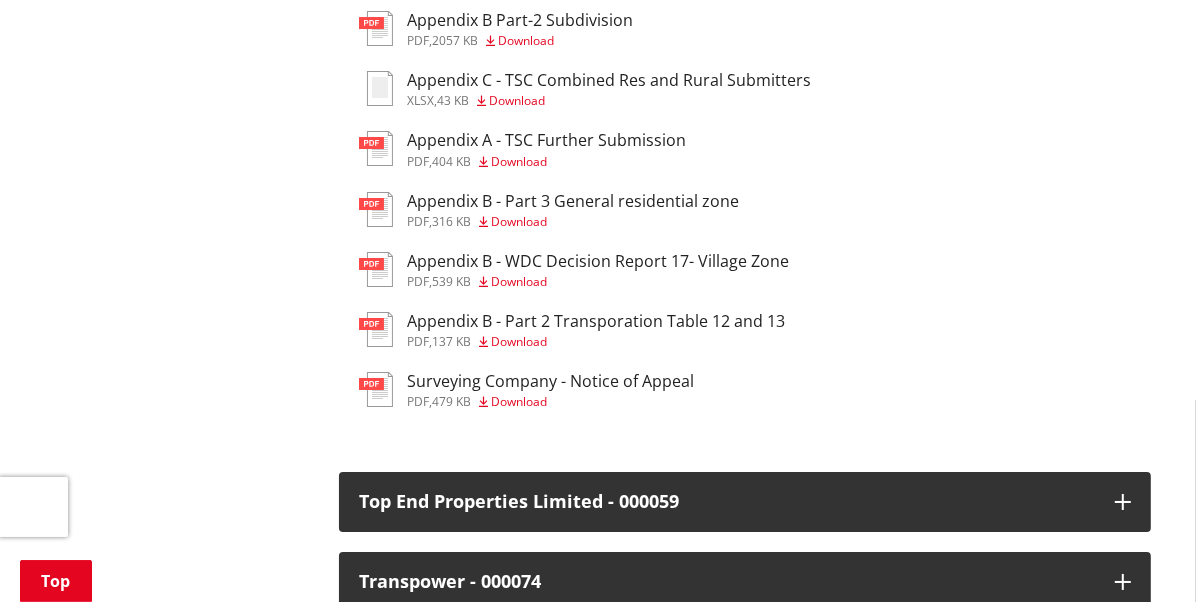 click on "Surveying Company -  Notice of Appeal" at bounding box center [550, 381] 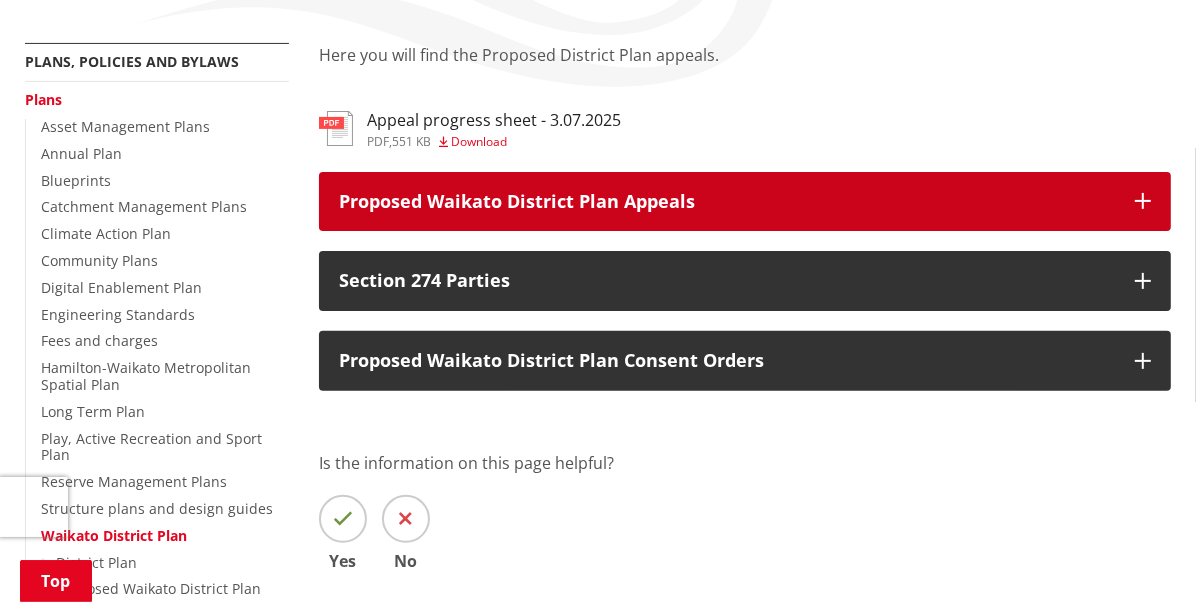 scroll, scrollTop: 360, scrollLeft: 0, axis: vertical 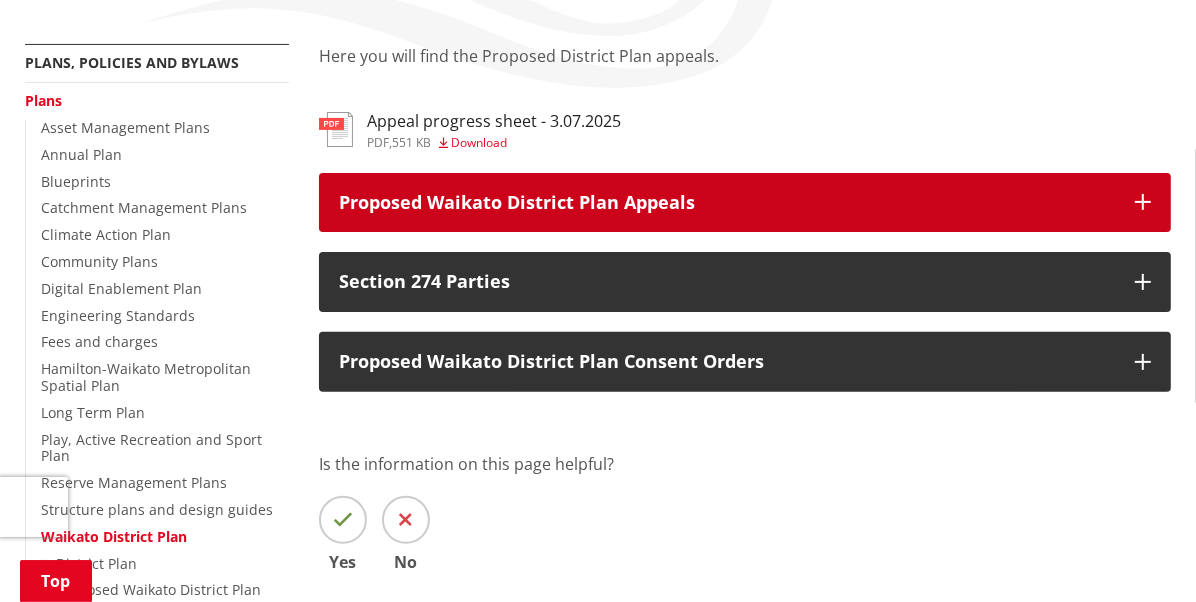 click on "Proposed Waikato District Plan Appeals" at bounding box center (727, 203) 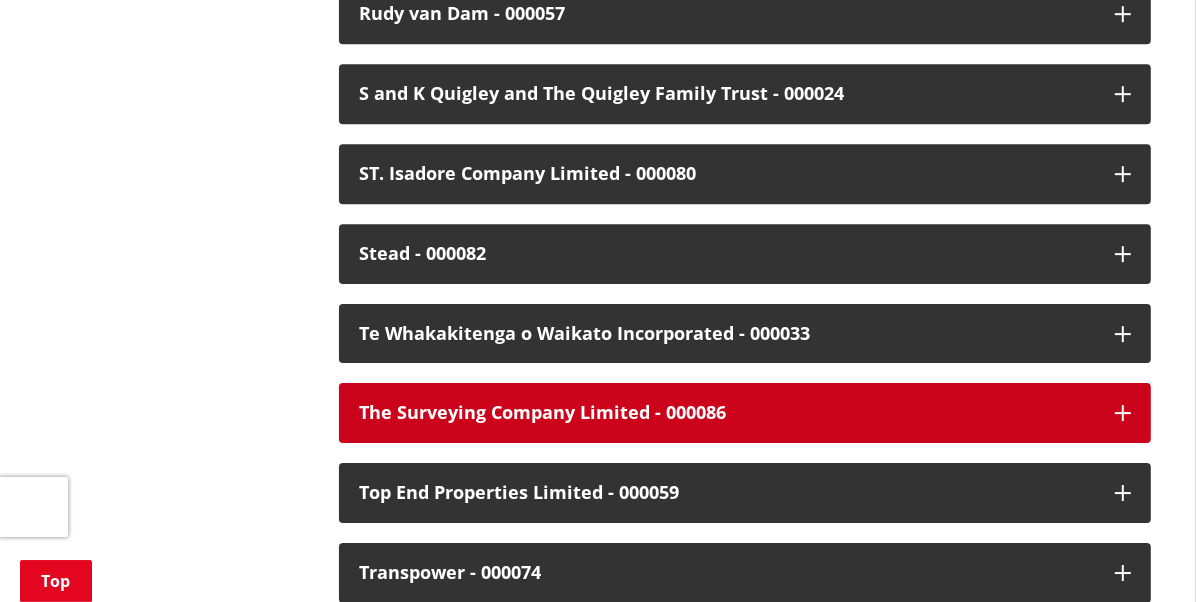 scroll, scrollTop: 4536, scrollLeft: 0, axis: vertical 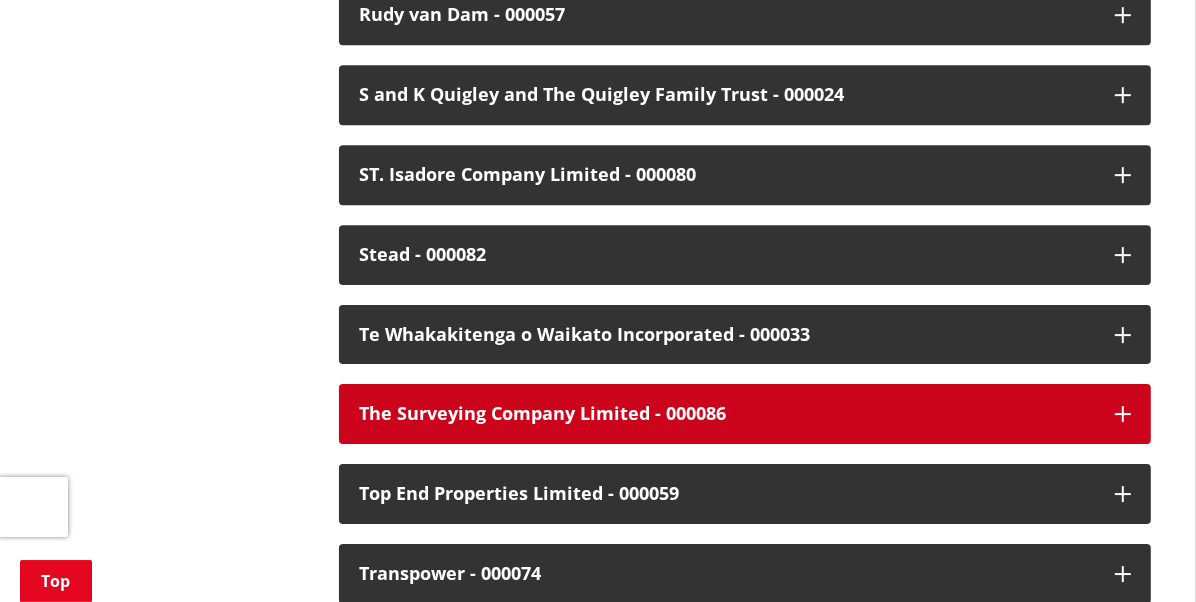 click on "The Surveying Company Limited - 000086" at bounding box center (745, 414) 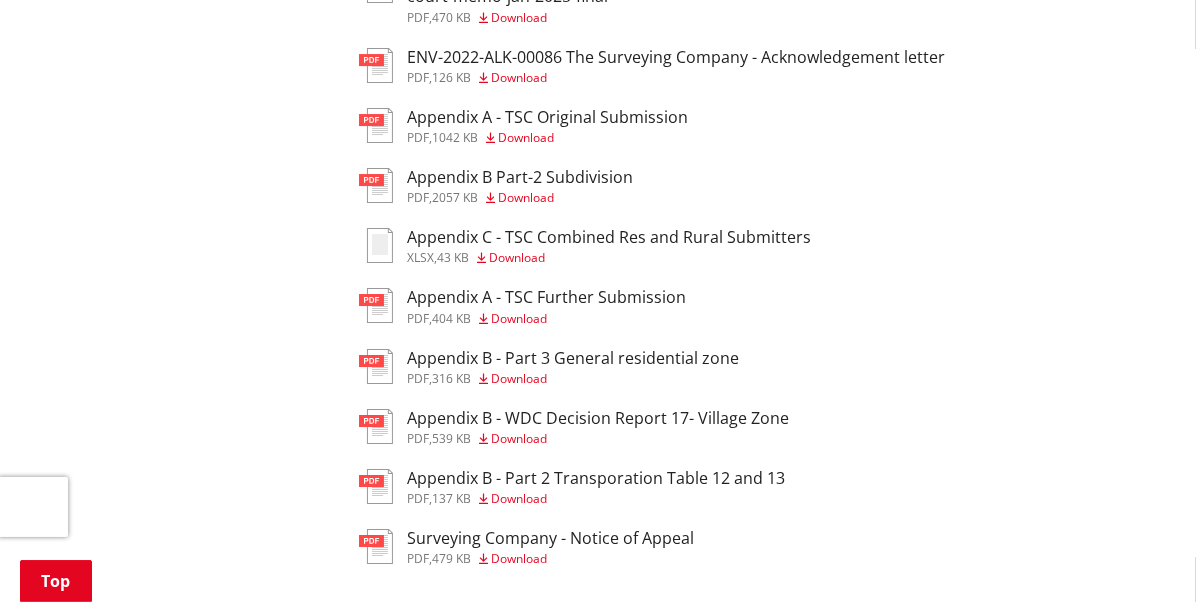 scroll, scrollTop: 5034, scrollLeft: 0, axis: vertical 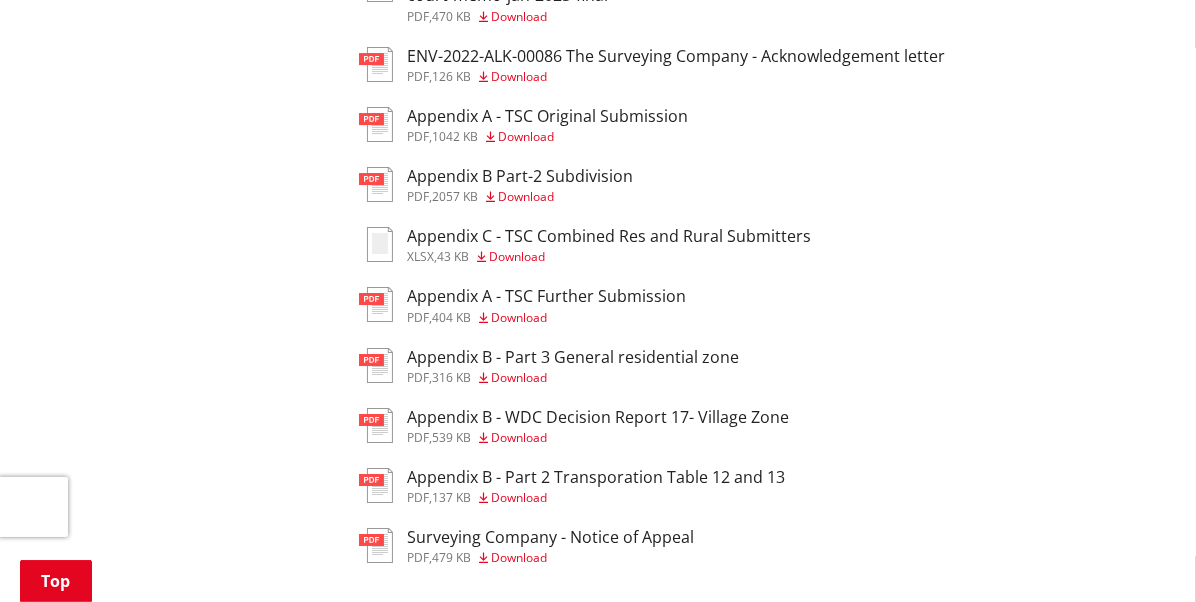 click on "Download" at bounding box center [519, 377] 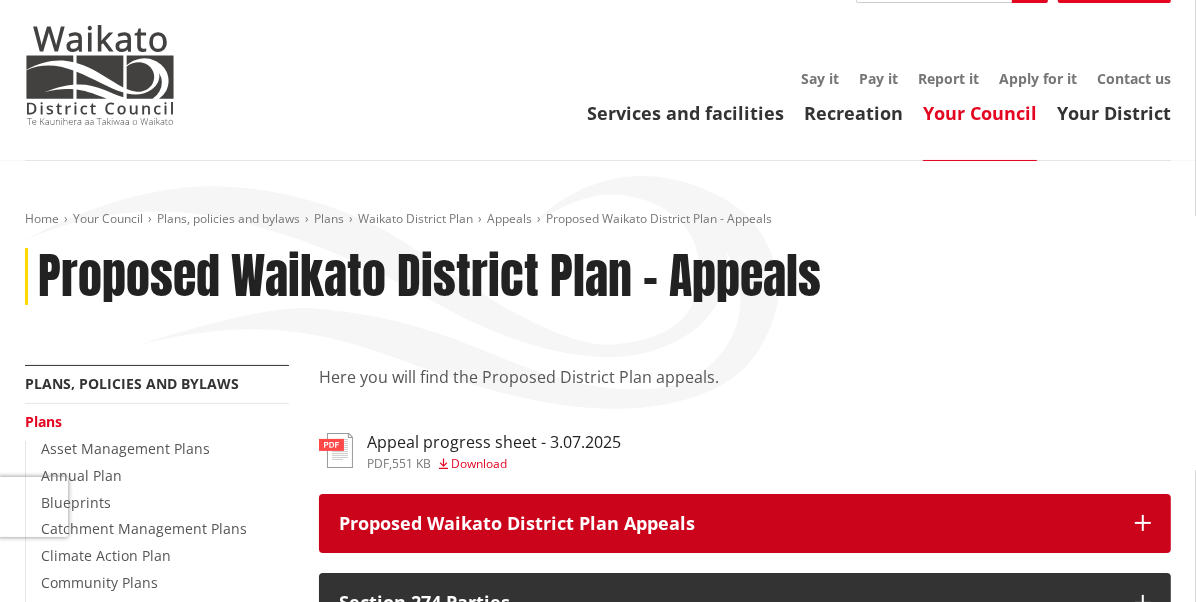 click on "Proposed Waikato District Plan Appeals" at bounding box center (727, 524) 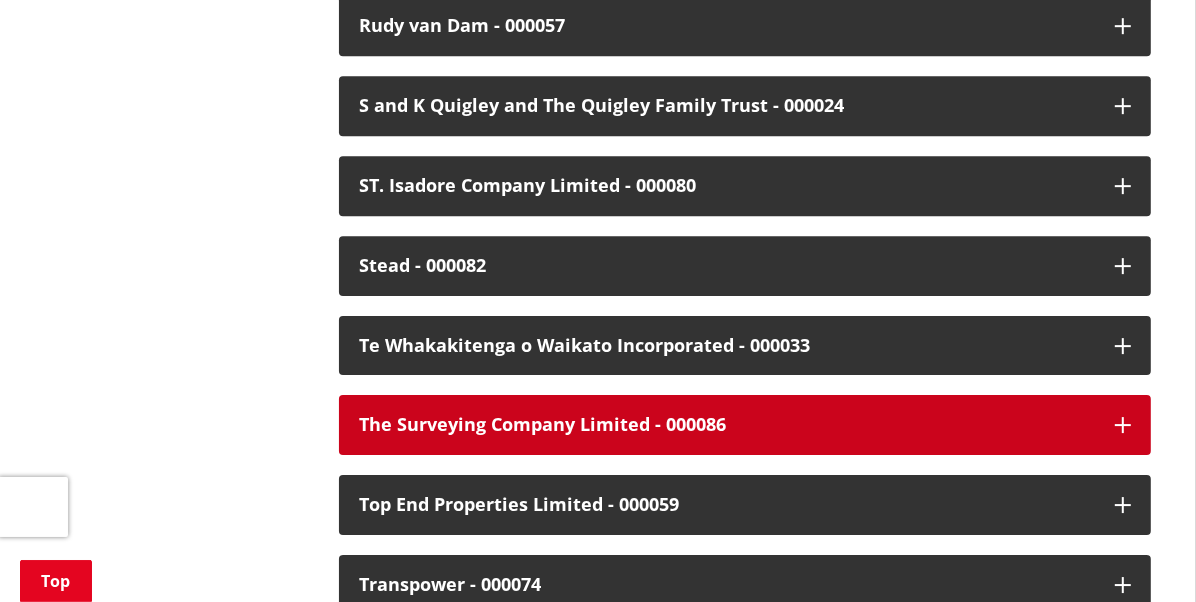 click on "The Surveying Company Limited - 000086" at bounding box center [727, 425] 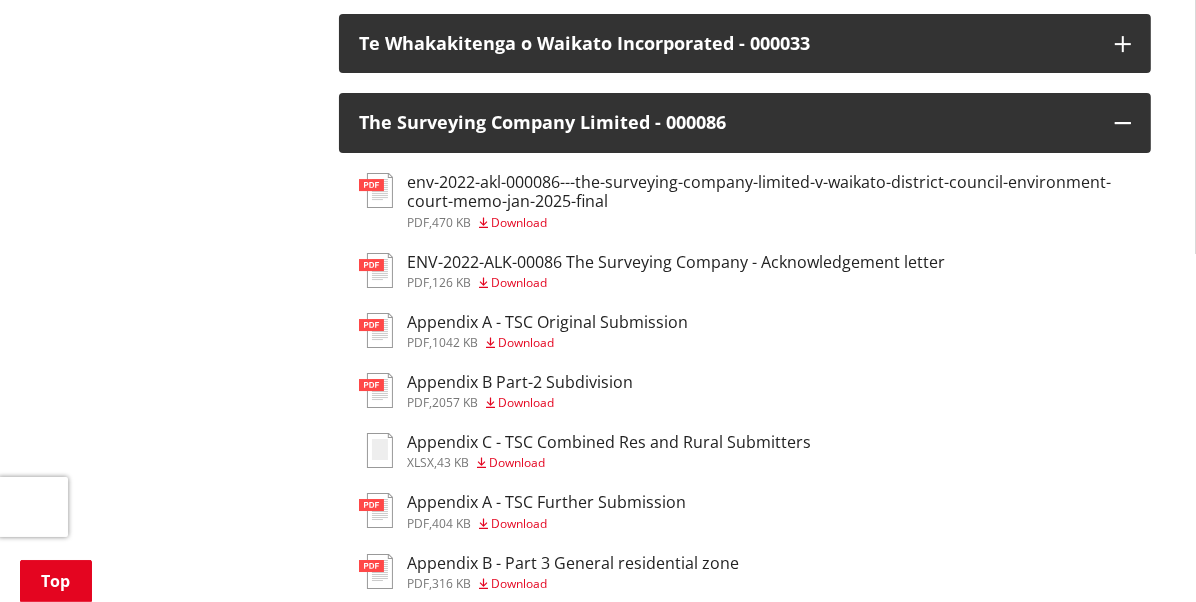 click on "Appendix C - TSC Combined Res and Rural Submitters" at bounding box center (609, 442) 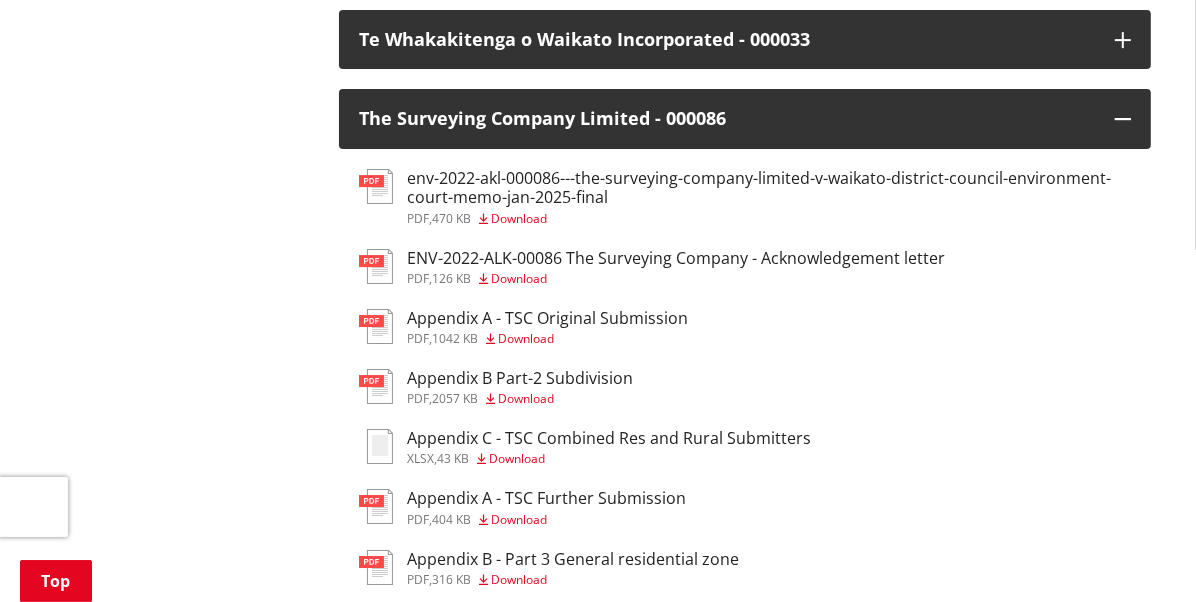 scroll, scrollTop: 4833, scrollLeft: 0, axis: vertical 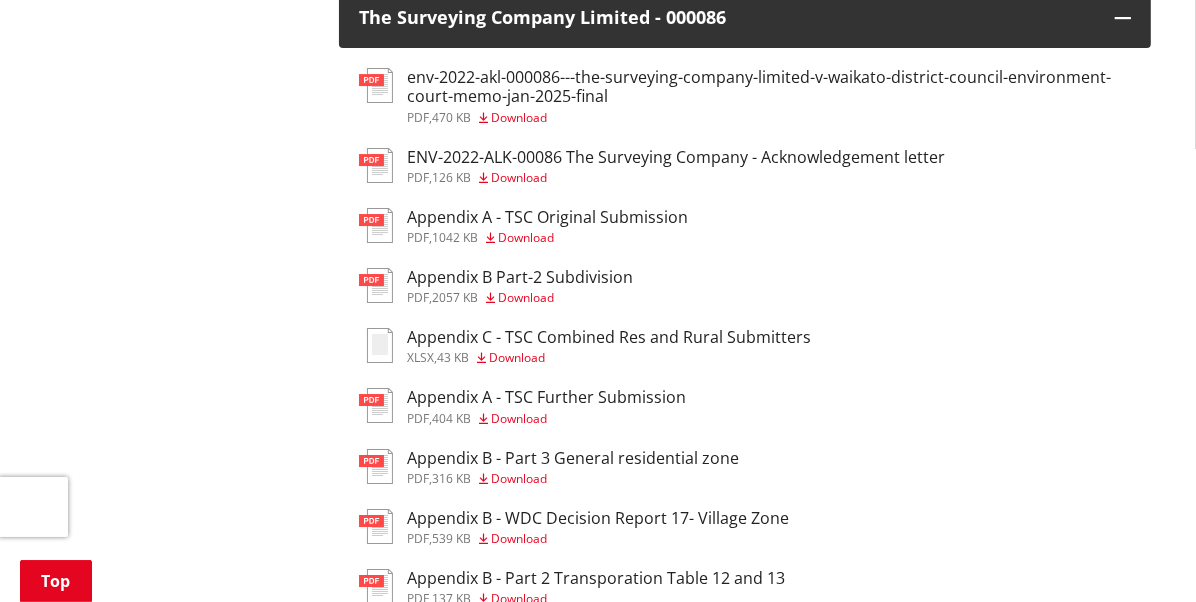 click on "Download" at bounding box center (519, 418) 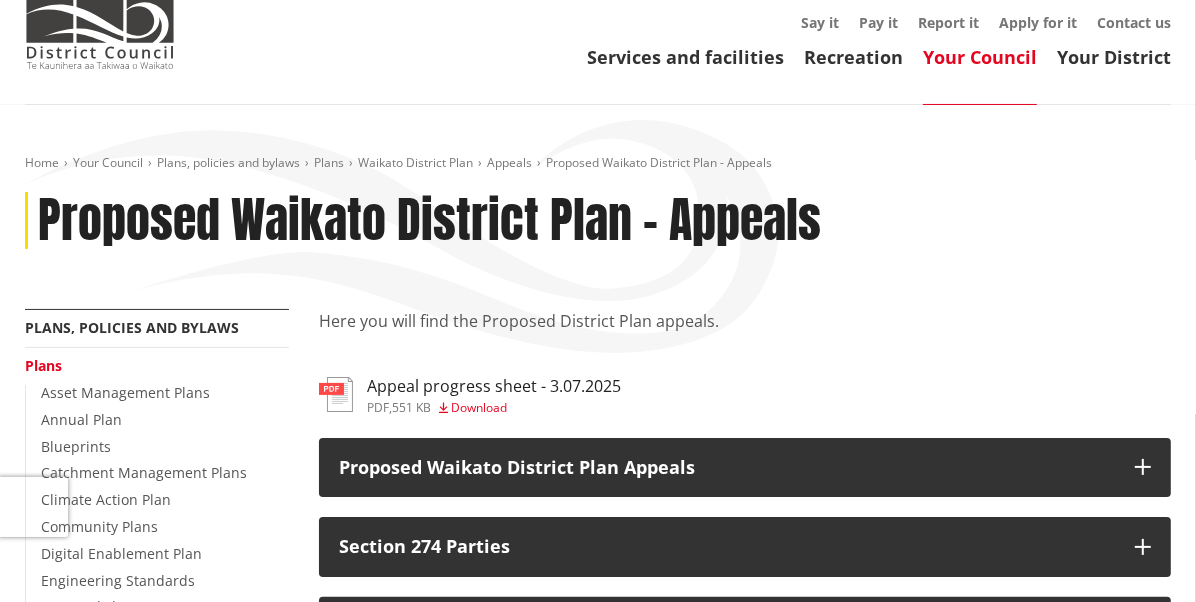 scroll, scrollTop: 0, scrollLeft: 0, axis: both 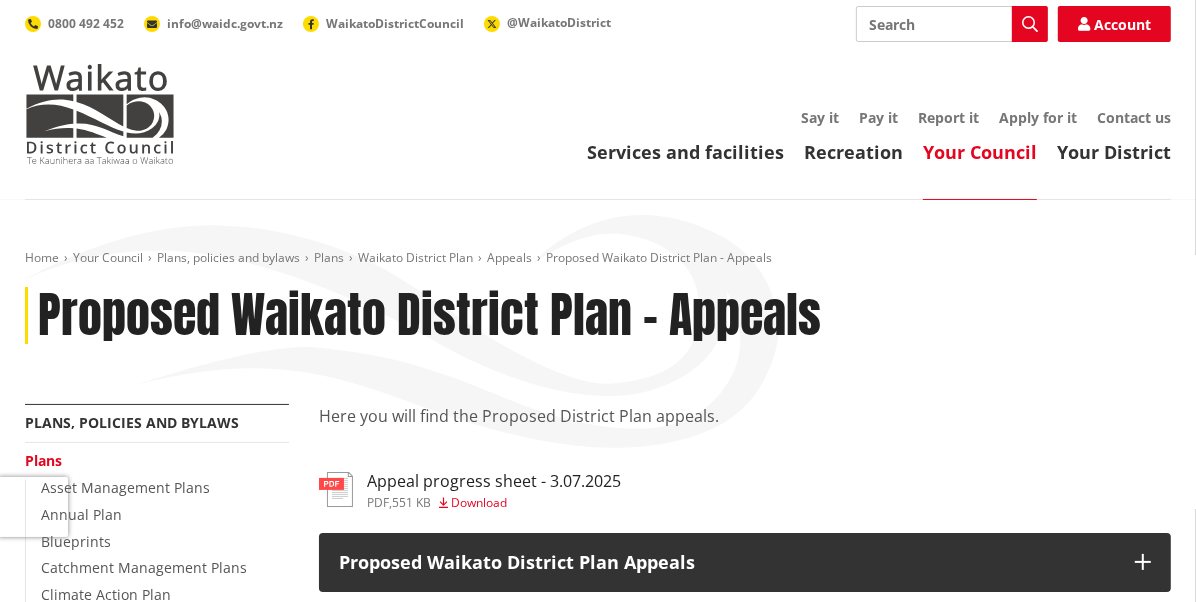 click on "Search" at bounding box center (952, 24) 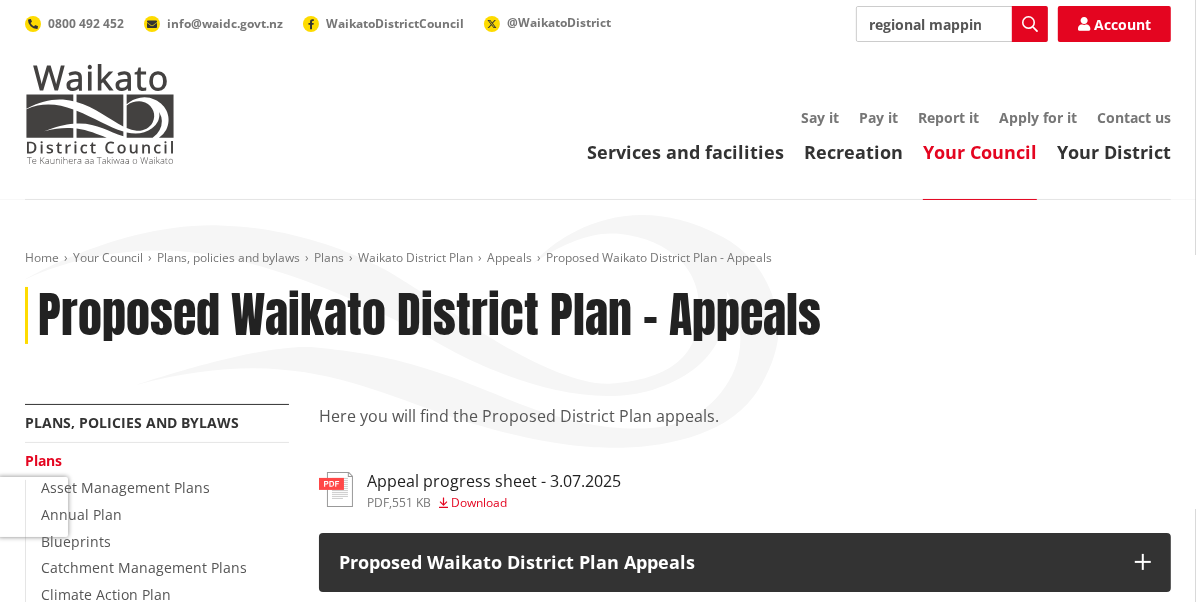 type on "regional mapping" 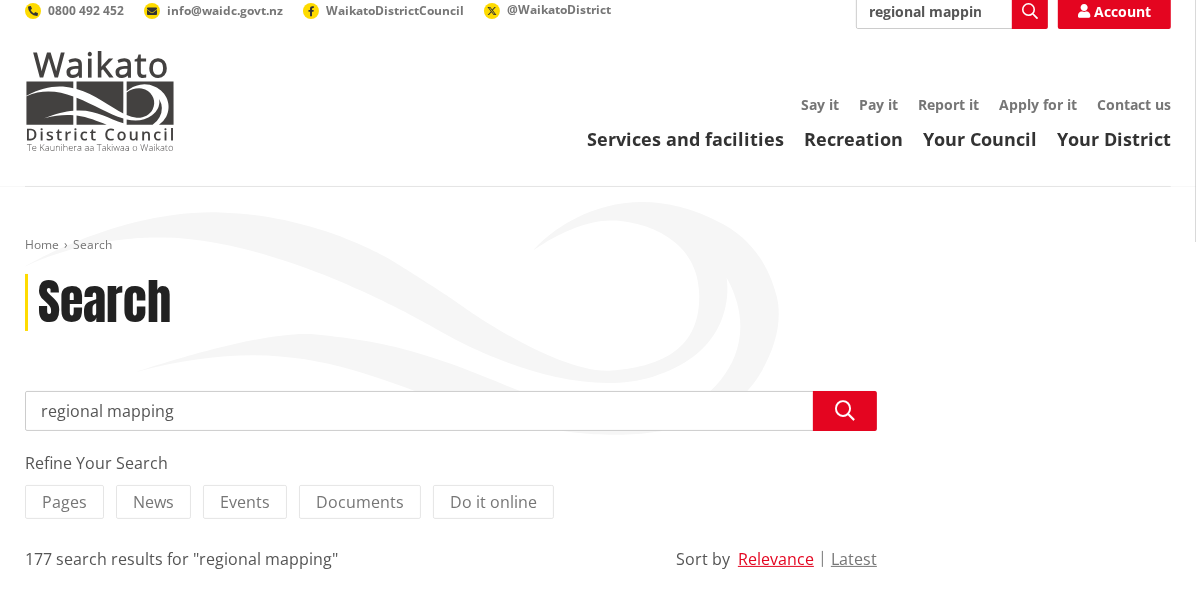 scroll, scrollTop: 0, scrollLeft: 0, axis: both 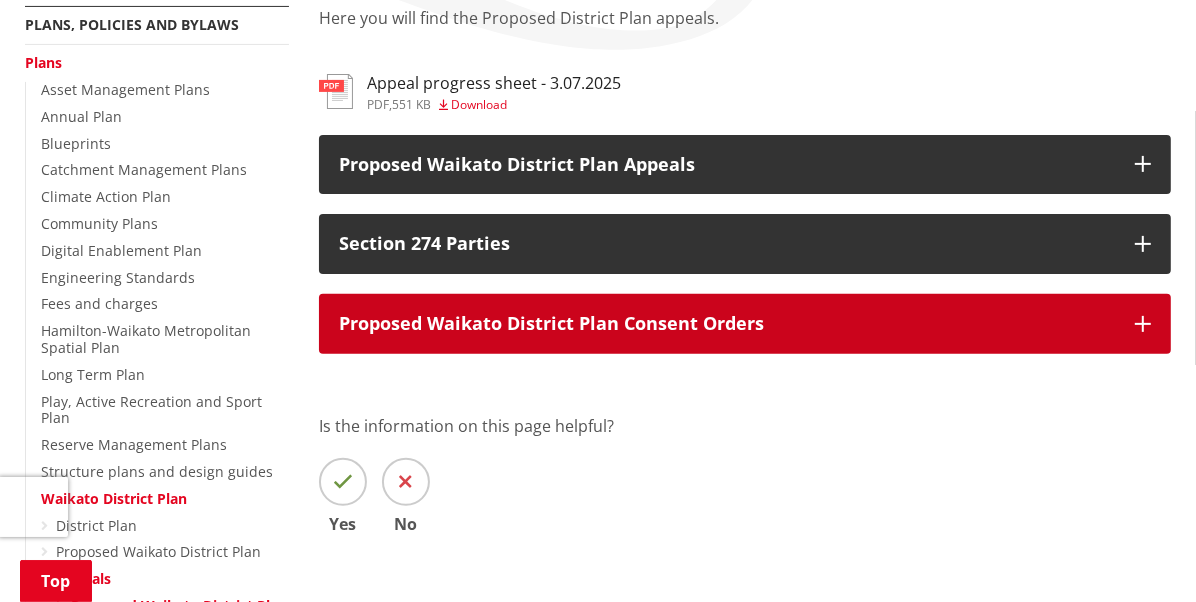 click on "Proposed Waikato District Plan Consent Orders" at bounding box center [727, 324] 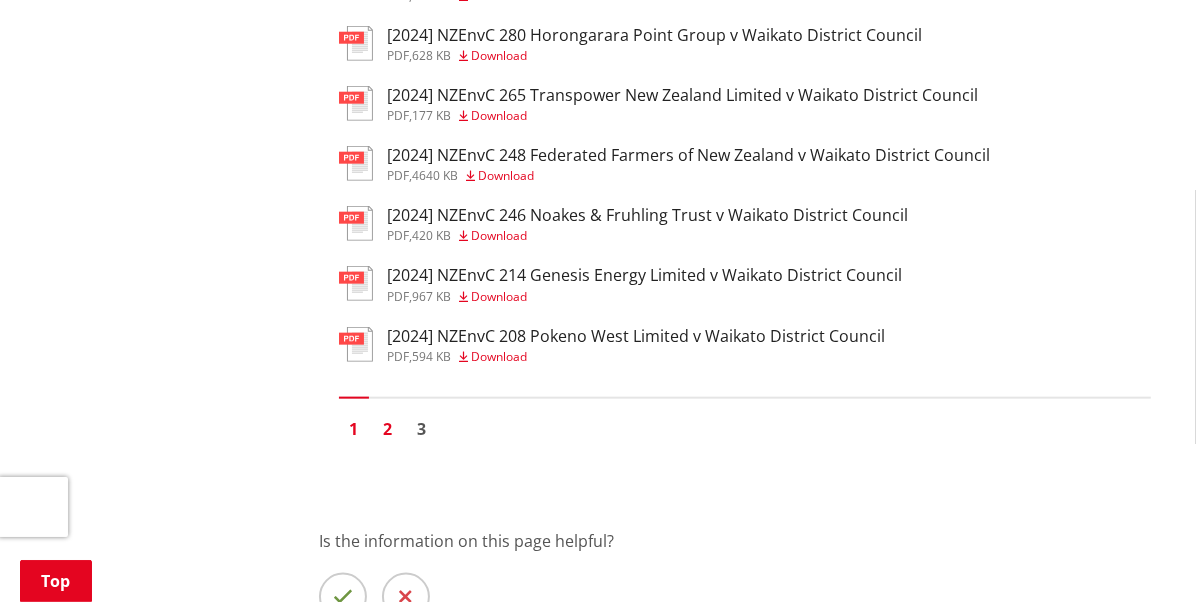click on "2" at bounding box center (388, 429) 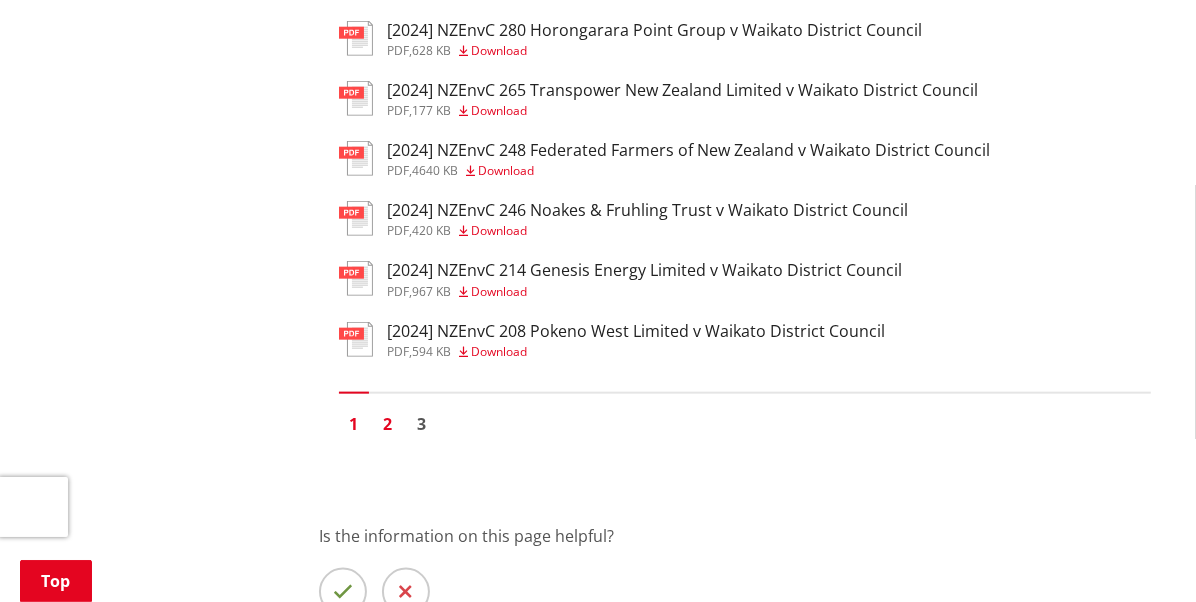 scroll, scrollTop: 1594, scrollLeft: 0, axis: vertical 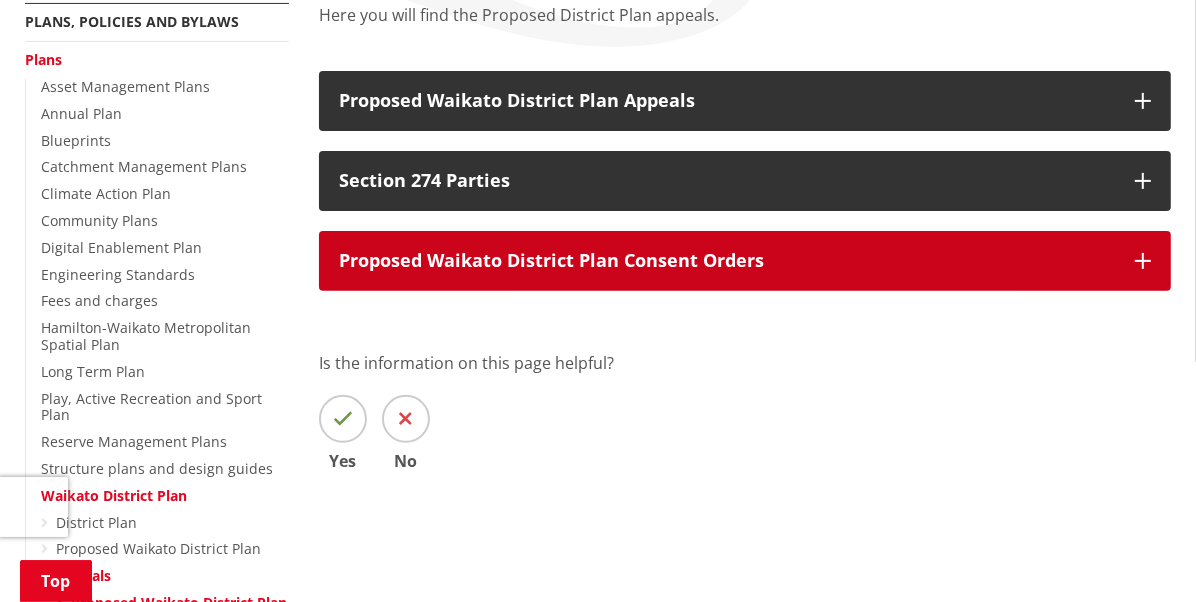 click on "Proposed Waikato District Plan Consent Orders" at bounding box center [727, 261] 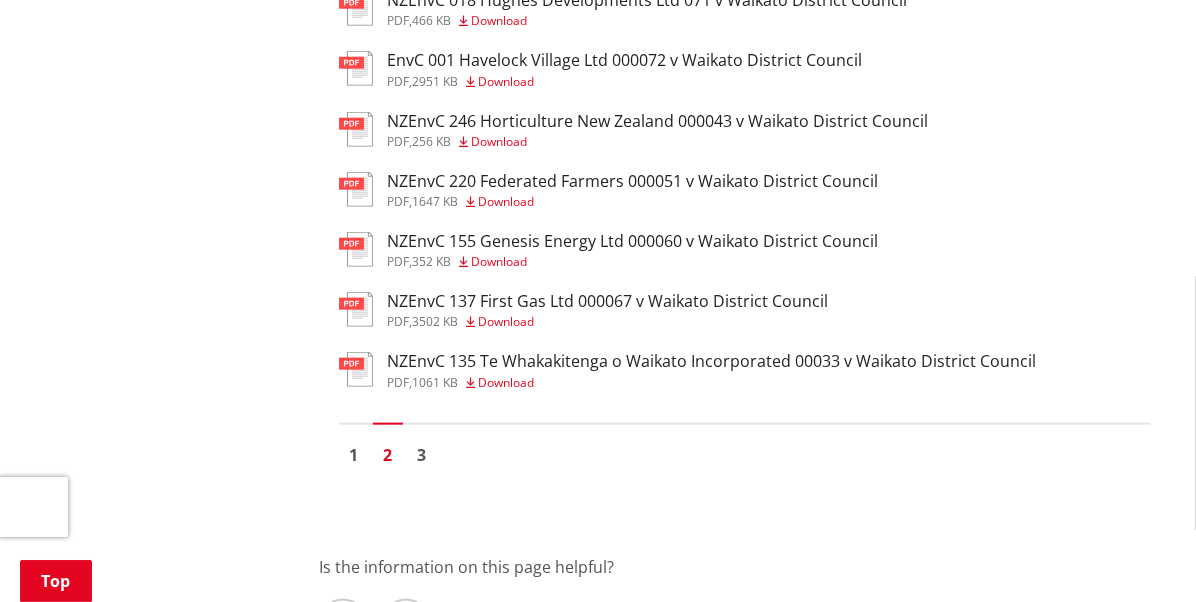 scroll, scrollTop: 1502, scrollLeft: 0, axis: vertical 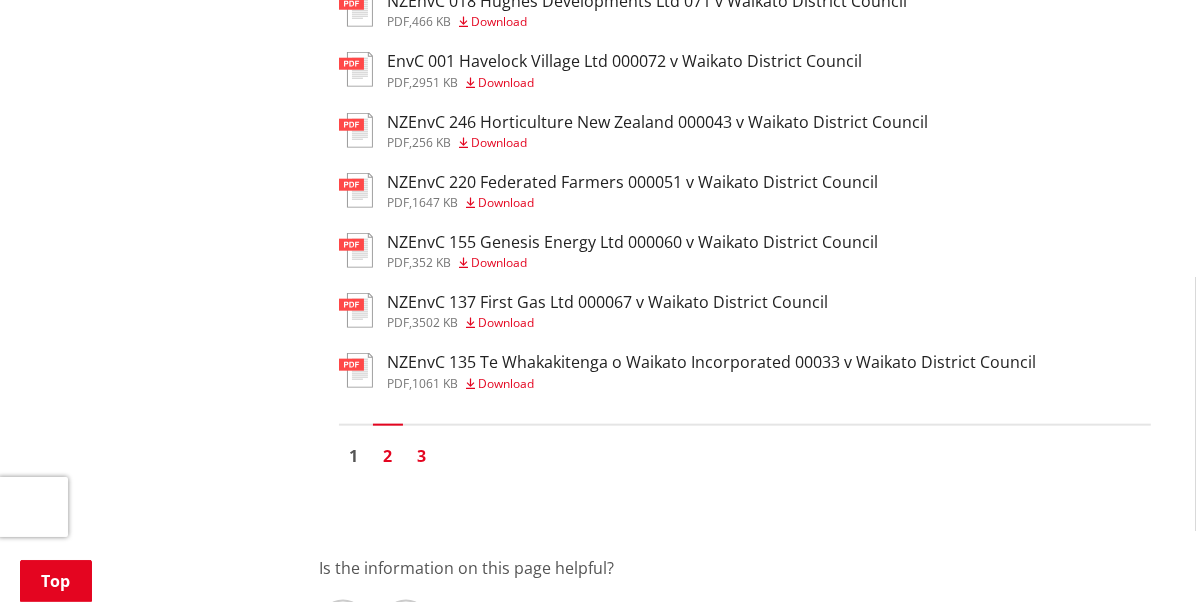 click on "3" at bounding box center (422, 456) 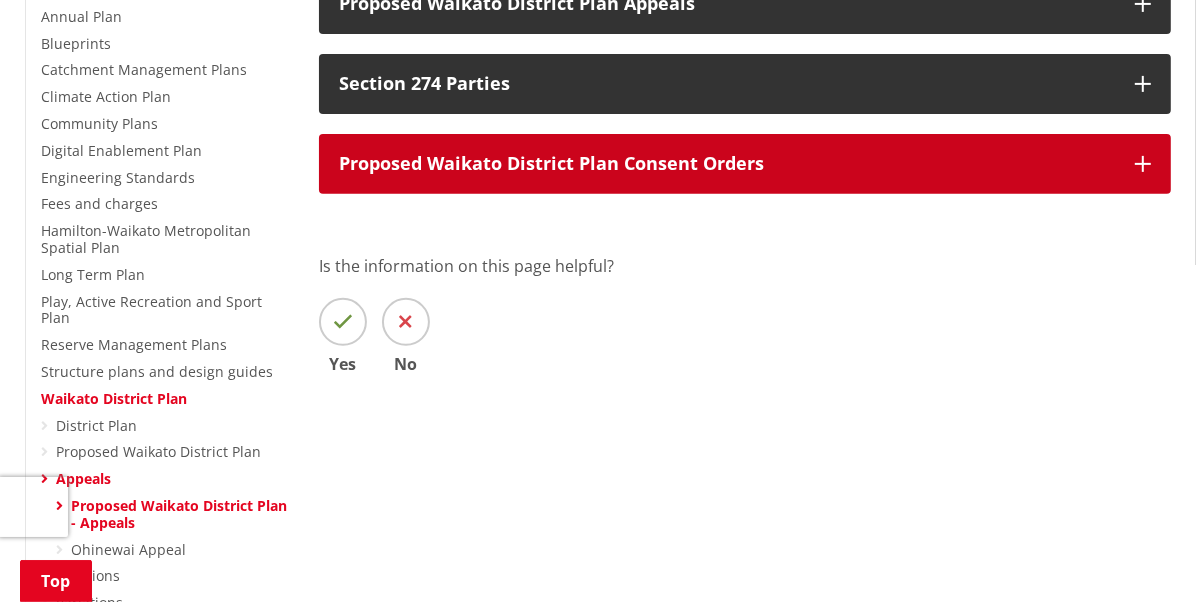 scroll, scrollTop: 499, scrollLeft: 0, axis: vertical 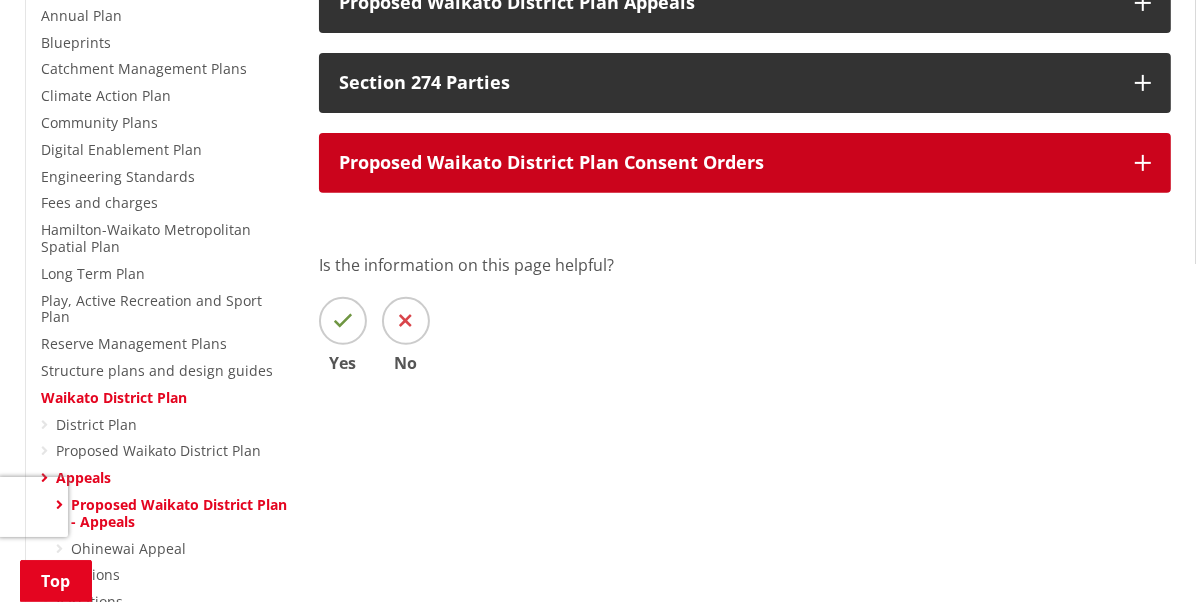 click on "Proposed Waikato District Plan Consent Orders" at bounding box center (727, 163) 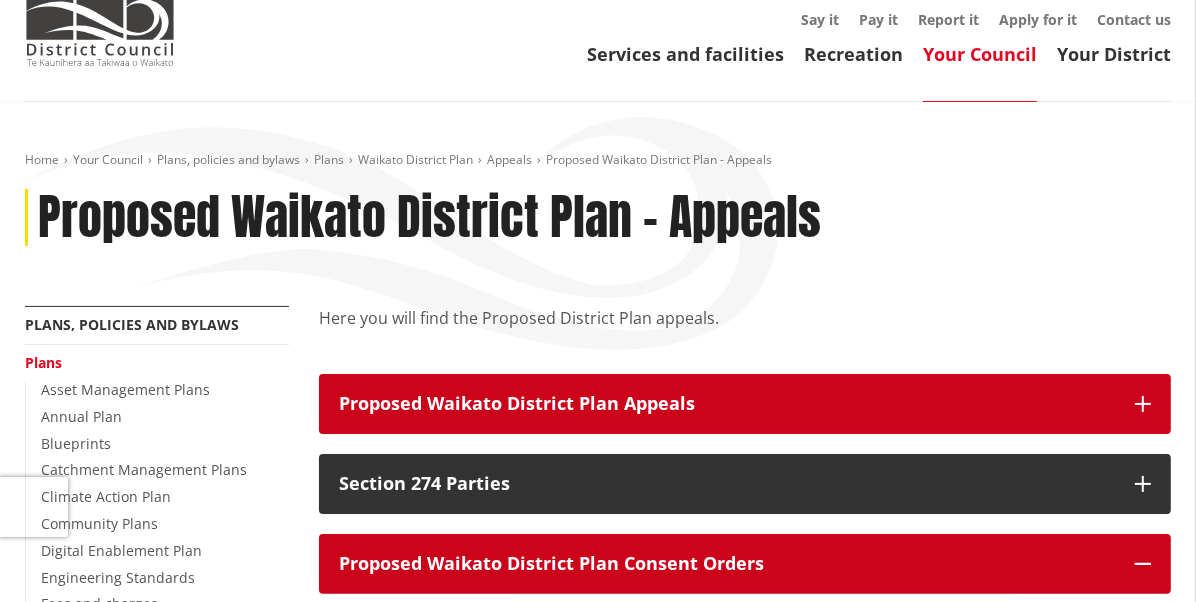 scroll, scrollTop: 99, scrollLeft: 0, axis: vertical 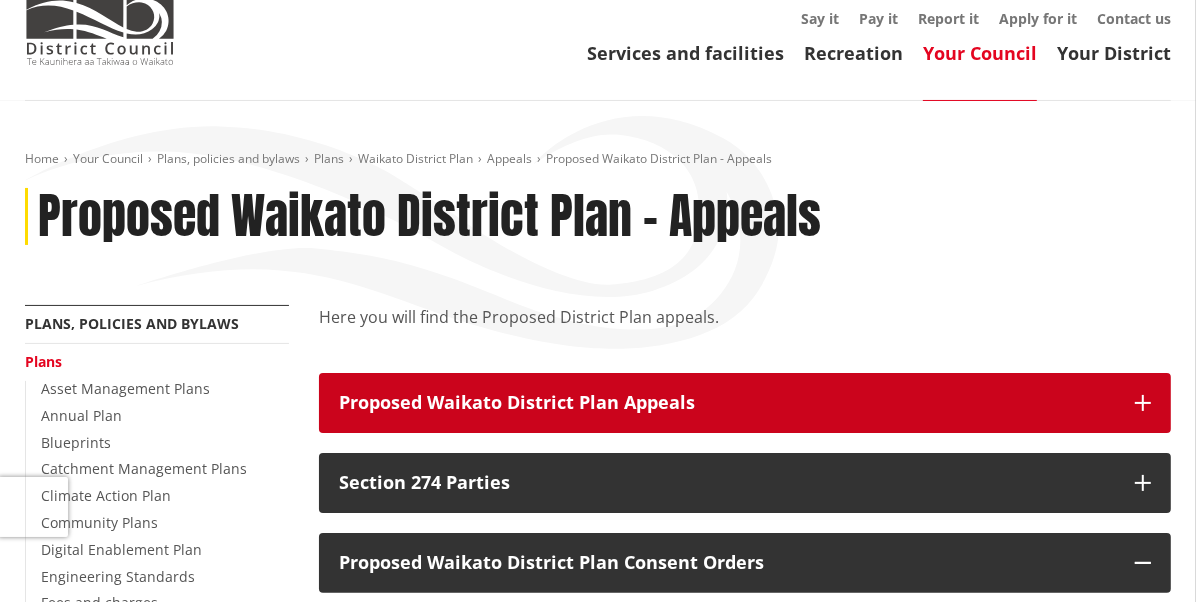 click on "Proposed Waikato District Plan Appeals" at bounding box center (727, 403) 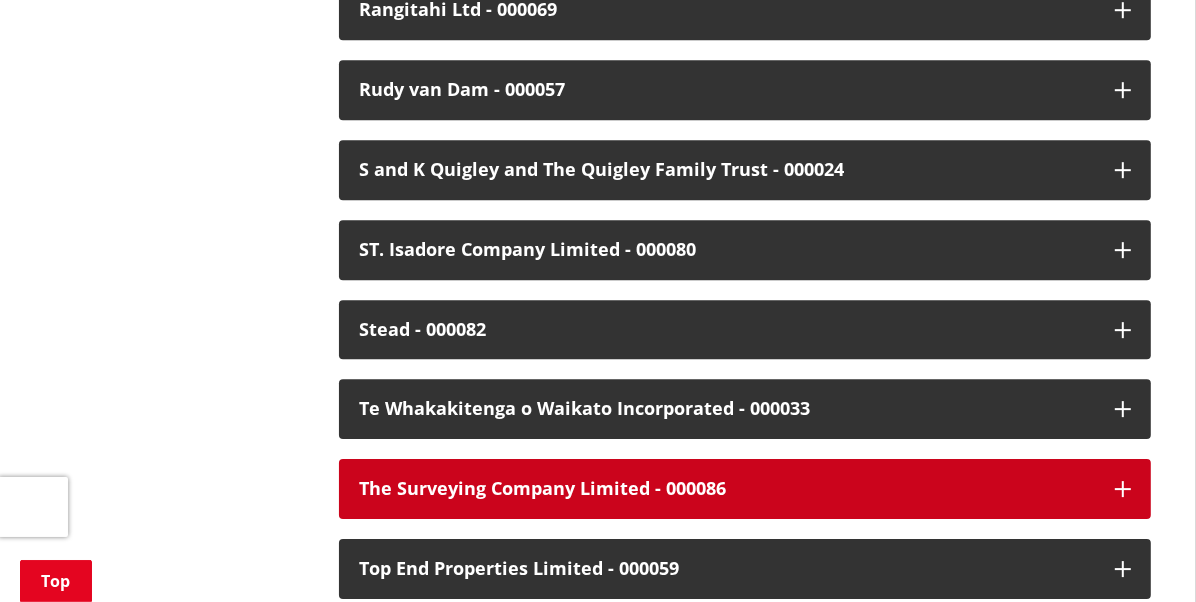 click on "The Surveying Company Limited - 000086" at bounding box center [727, 489] 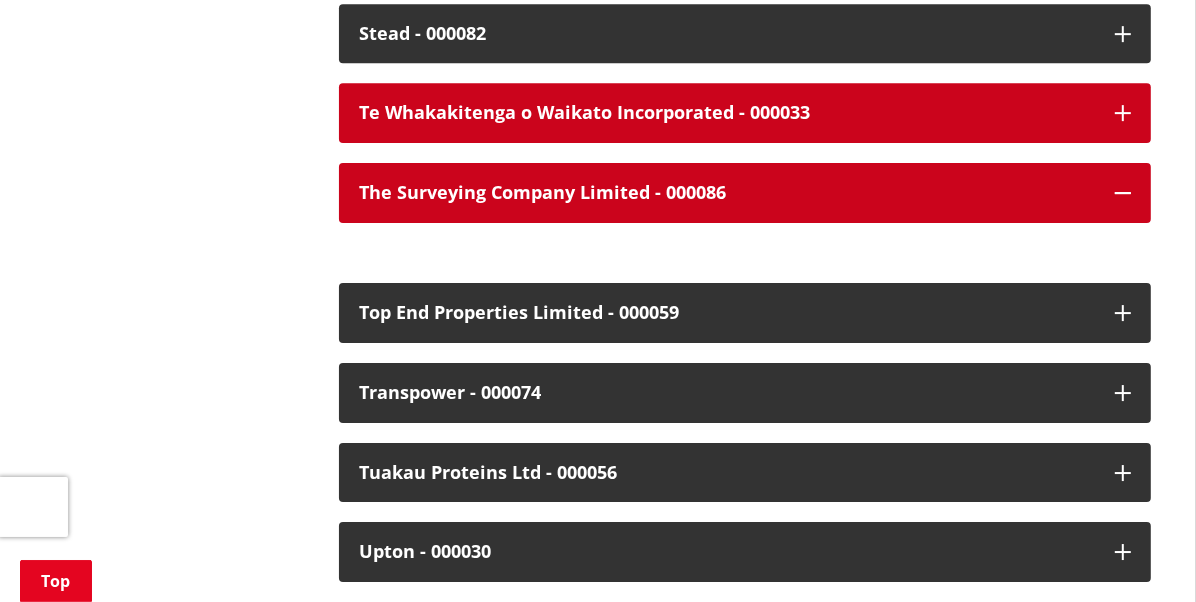 scroll, scrollTop: 4699, scrollLeft: 0, axis: vertical 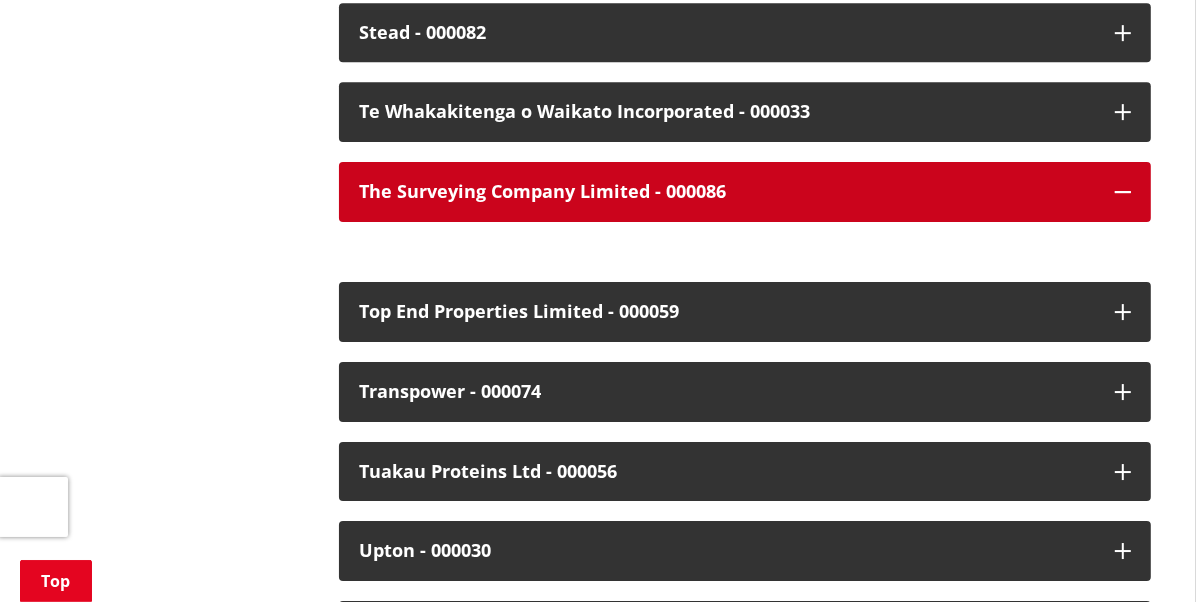 click on "The Surveying Company Limited - 000086" at bounding box center [745, 192] 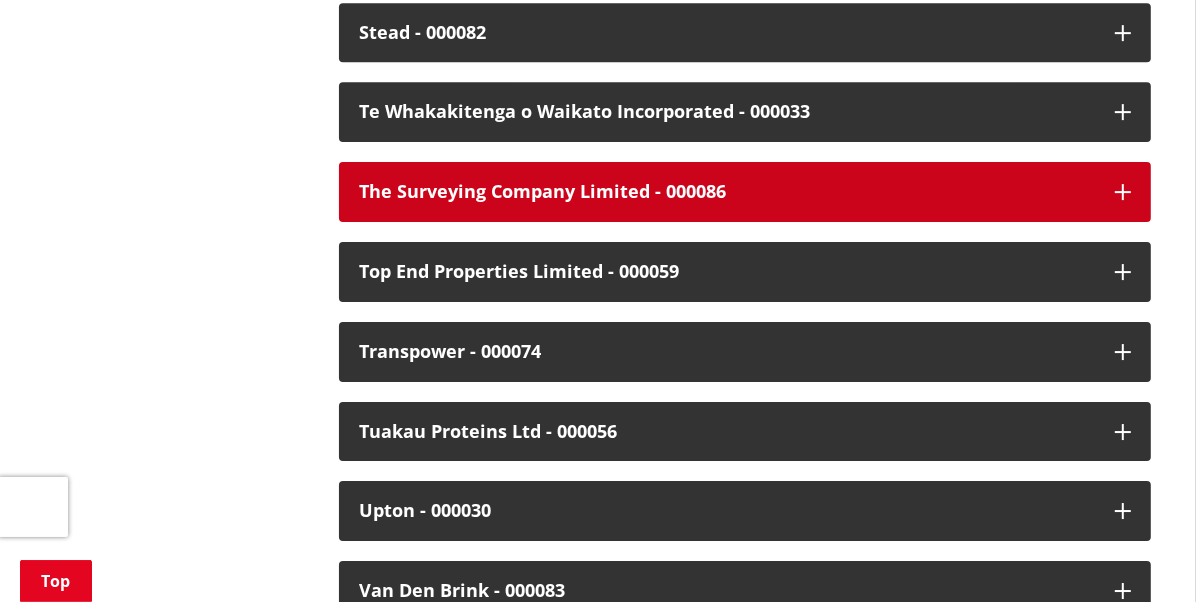 click on "The Surveying Company Limited - 000086" at bounding box center [745, 192] 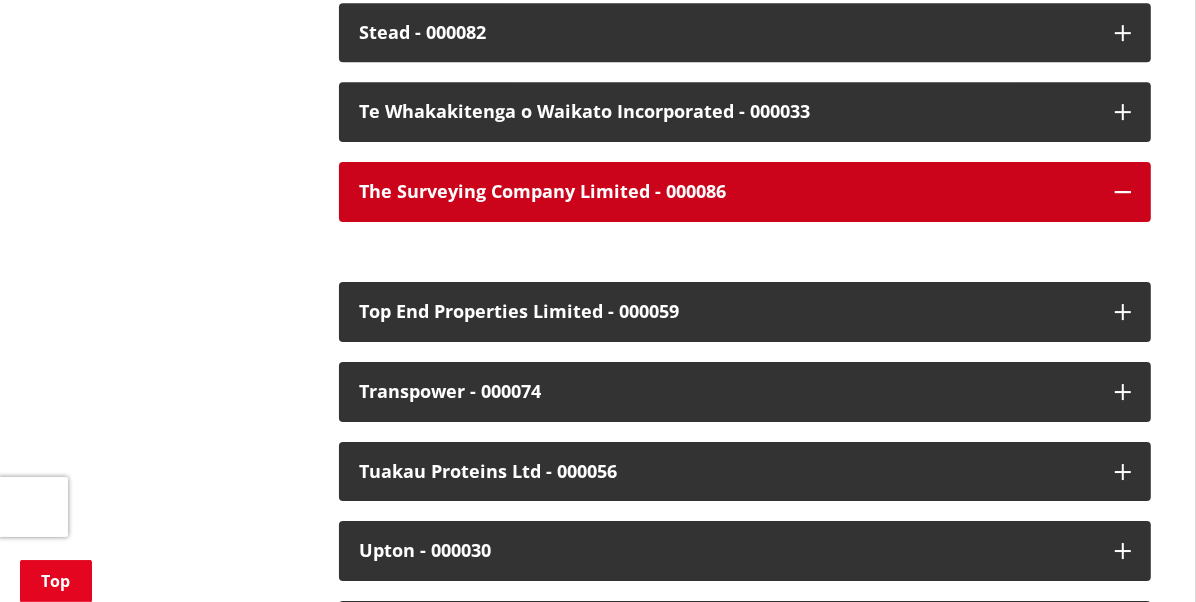 click on "The Surveying Company Limited - 000086" at bounding box center [727, 192] 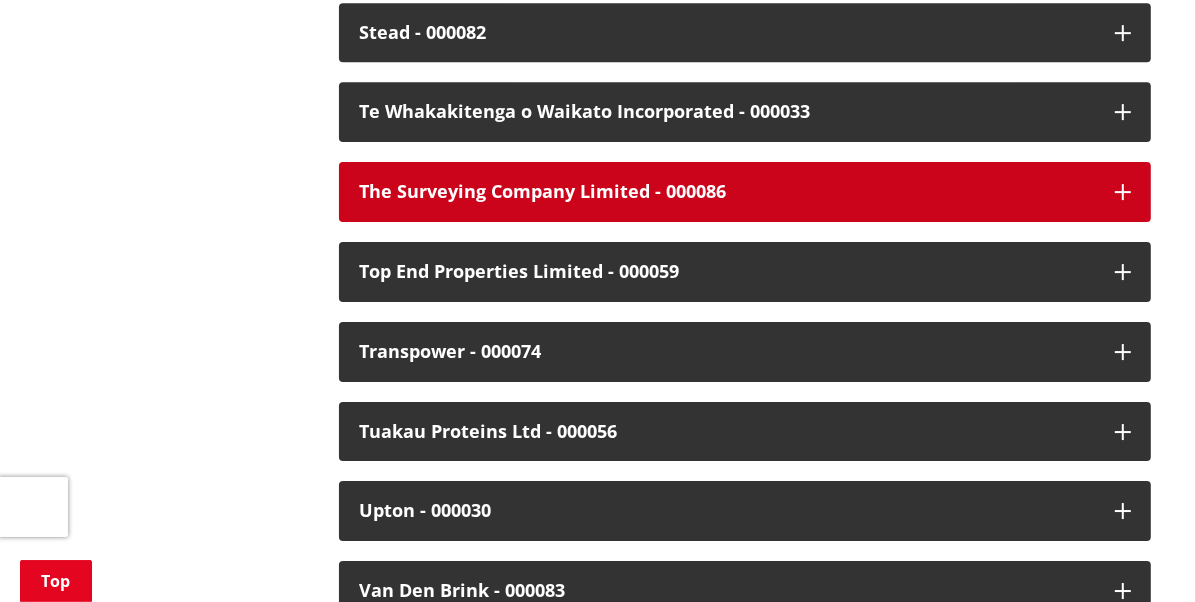 click on "The Surveying Company Limited - 000086" at bounding box center [727, 192] 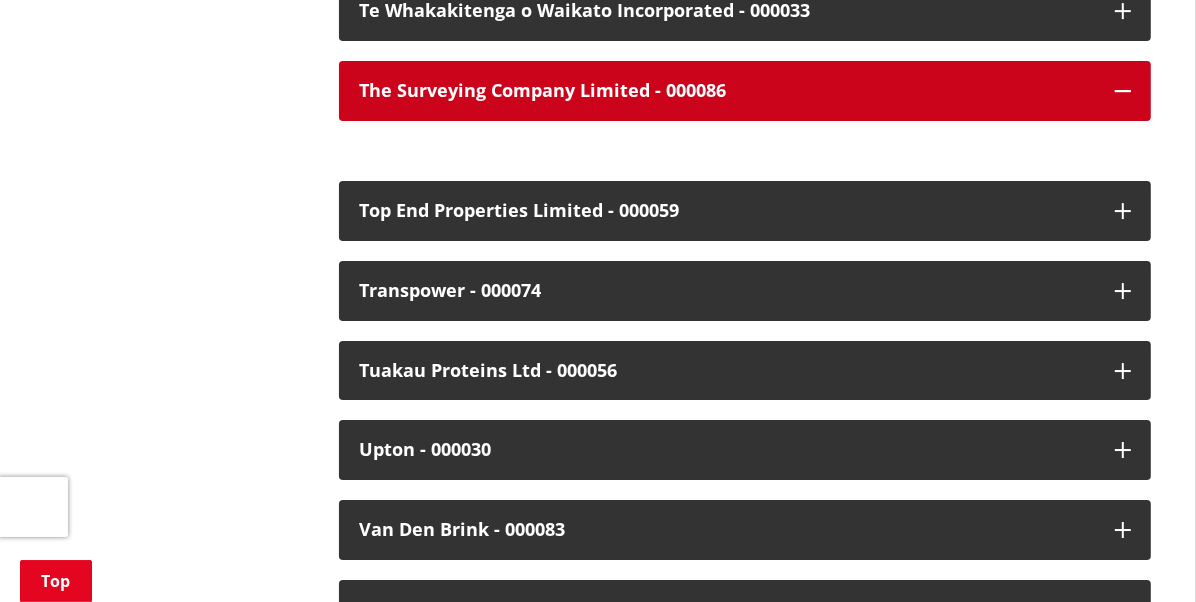 scroll, scrollTop: 4800, scrollLeft: 0, axis: vertical 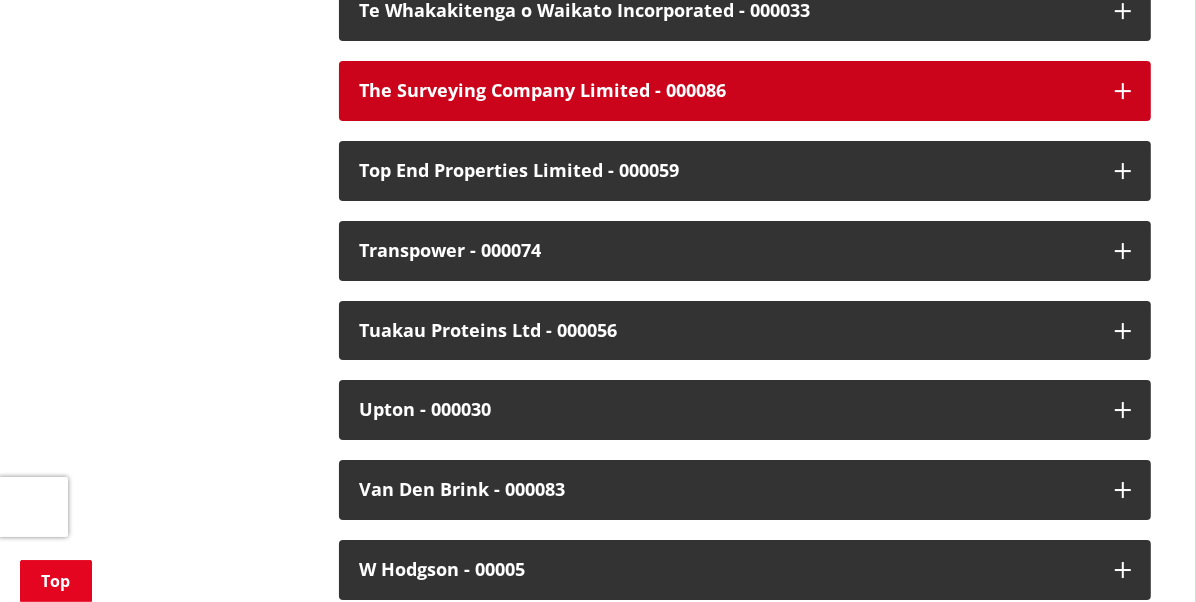 click on "The Surveying Company Limited - 000086" at bounding box center [727, 91] 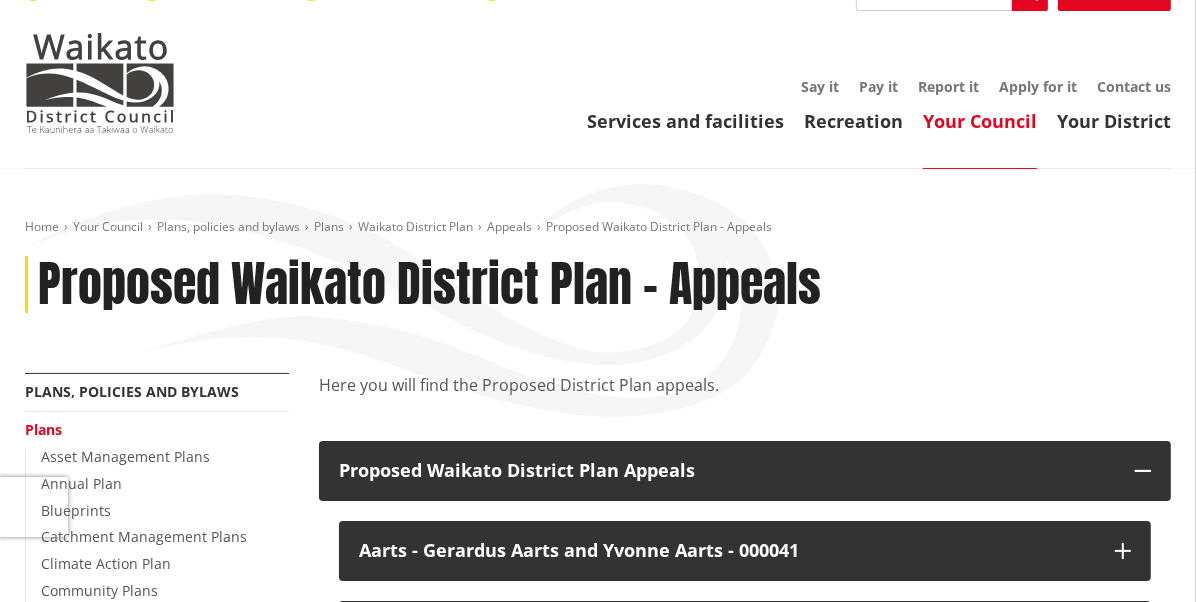scroll, scrollTop: 0, scrollLeft: 0, axis: both 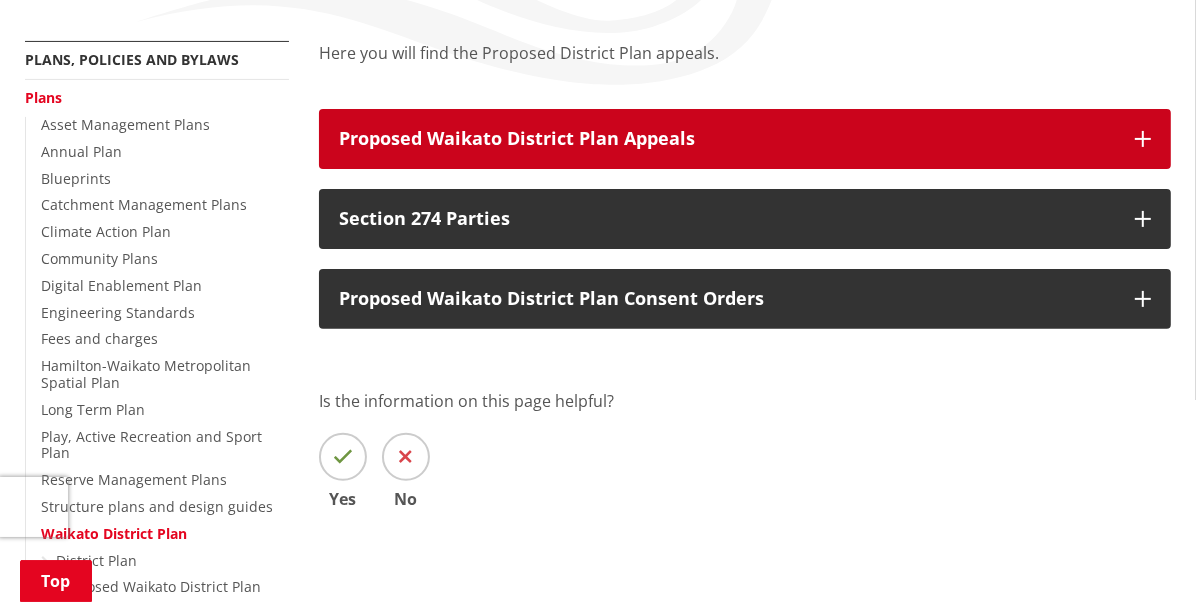 click on "Proposed Waikato District Plan Appeals" at bounding box center [727, 139] 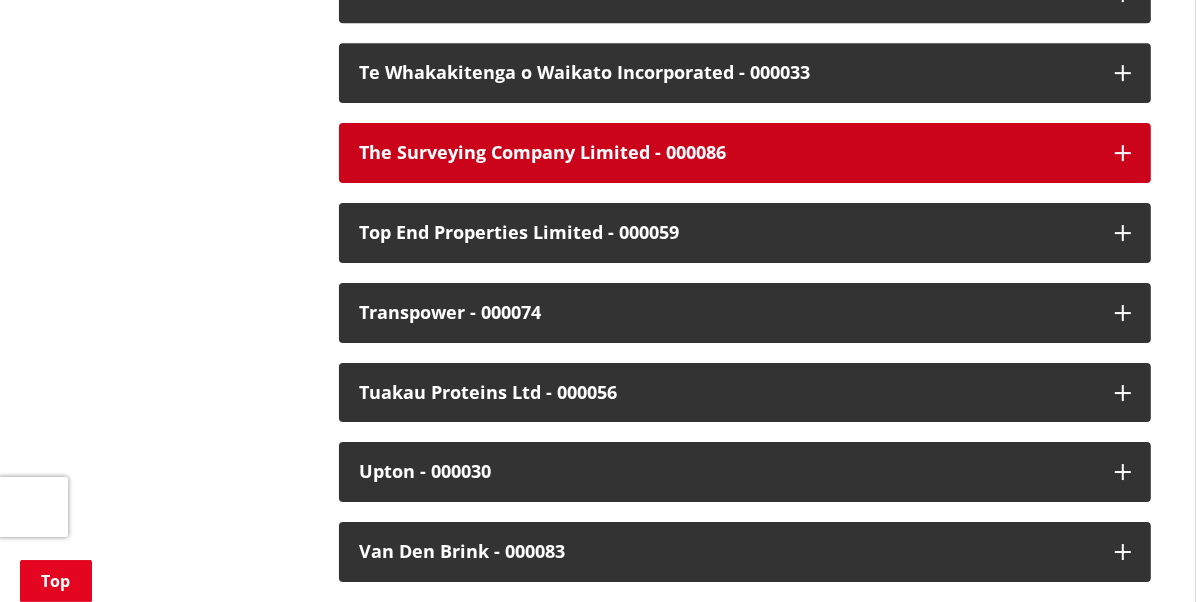 click at bounding box center (1123, 153) 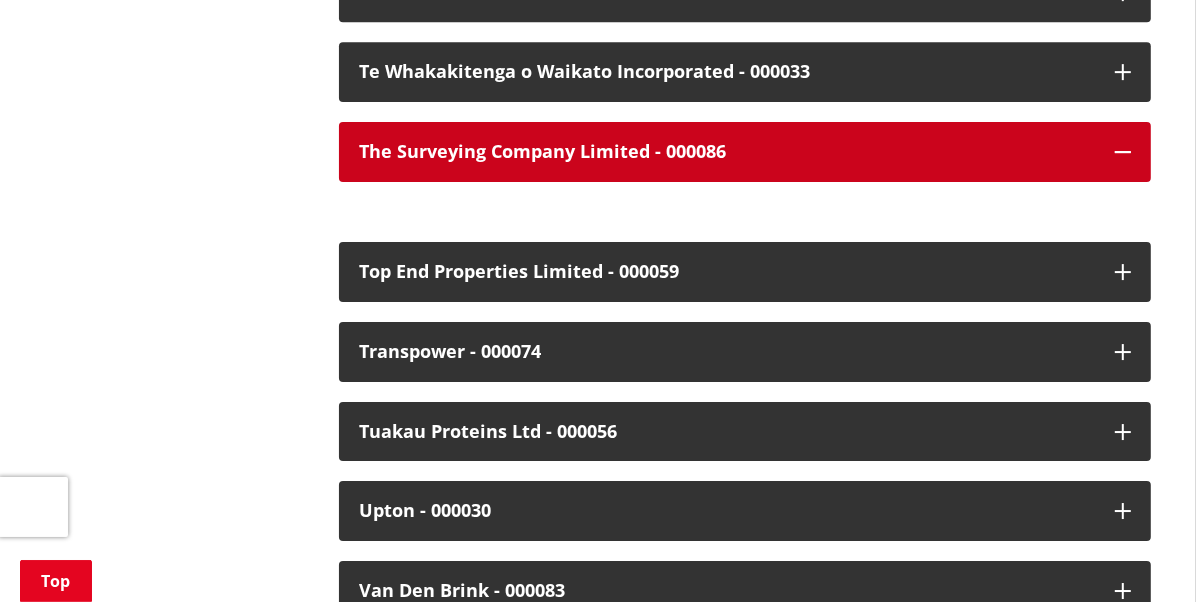 click on "The Surveying Company Limited - 000086" at bounding box center (745, 152) 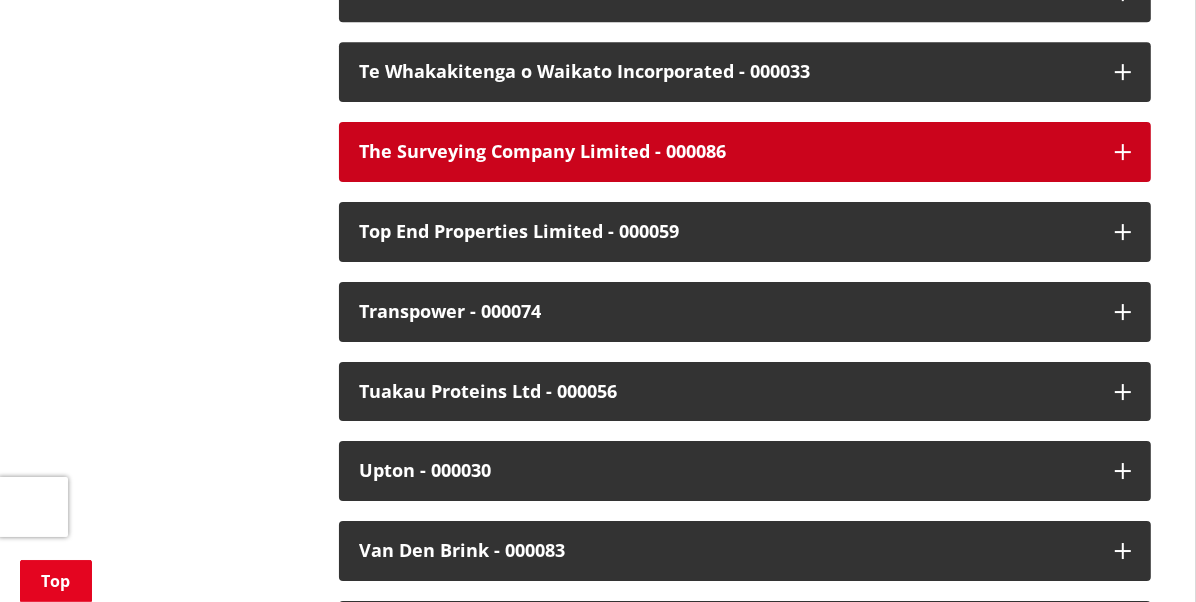 click on "The Surveying Company Limited - 000086" at bounding box center [745, 152] 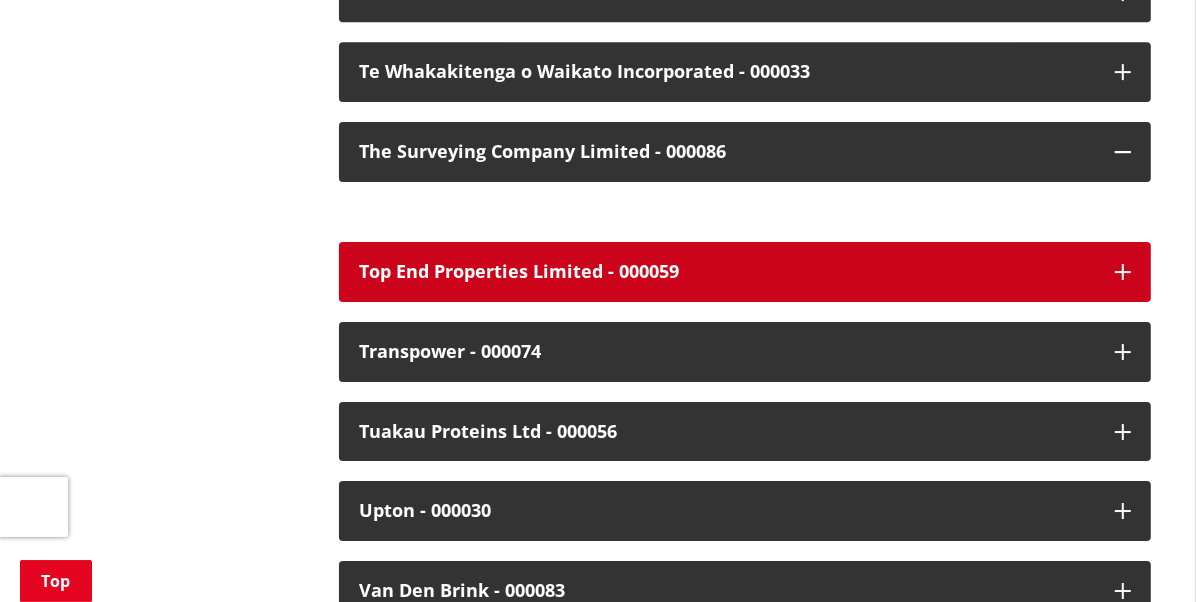 click at bounding box center [1123, 272] 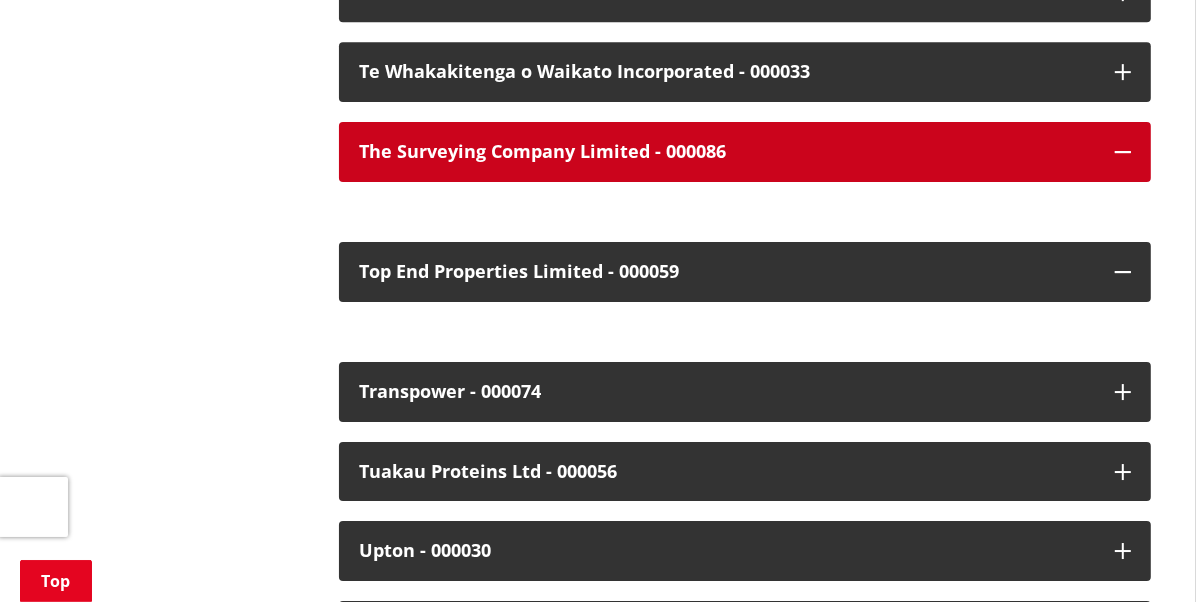 click on "The Surveying Company Limited - 000086" at bounding box center [727, 152] 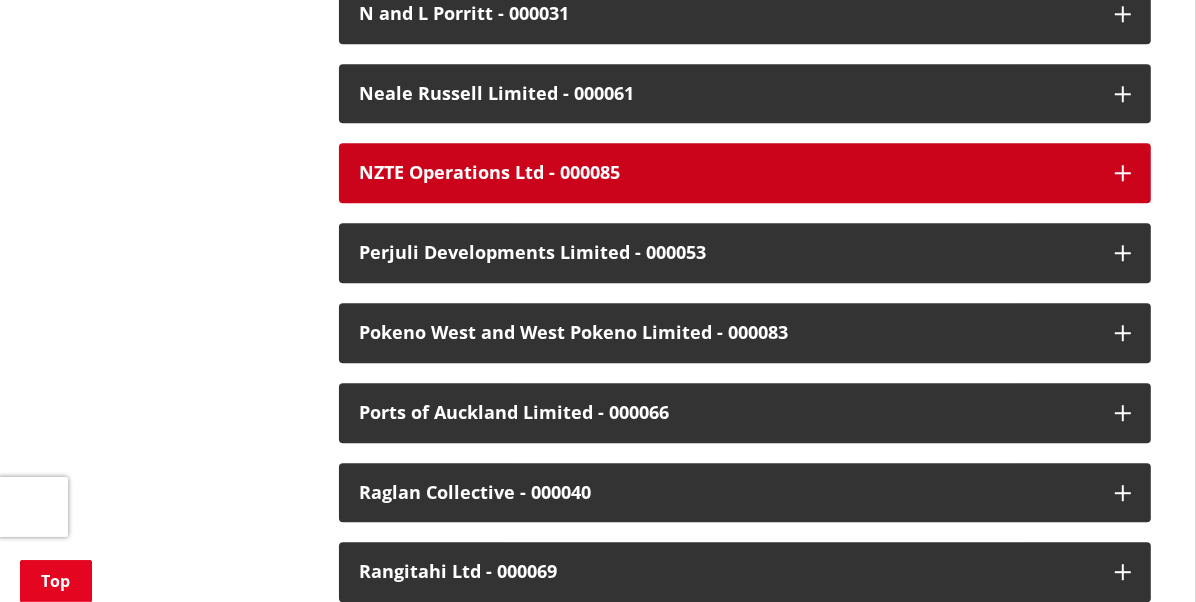 scroll, scrollTop: 3840, scrollLeft: 0, axis: vertical 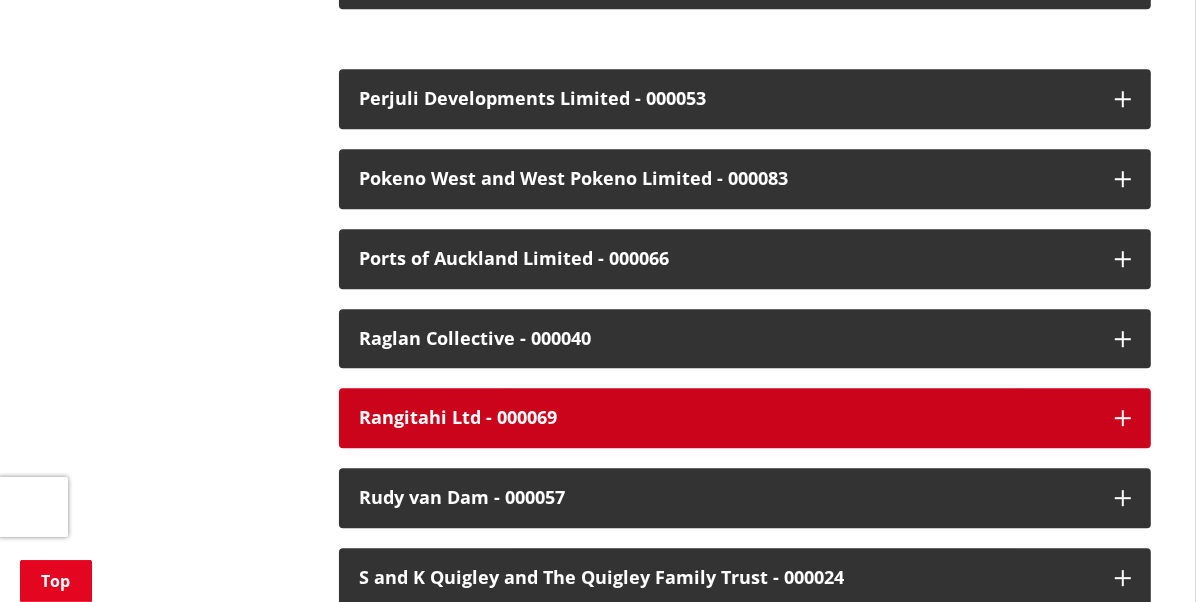 click on "Rangitahi Ltd - 000069" at bounding box center [727, 418] 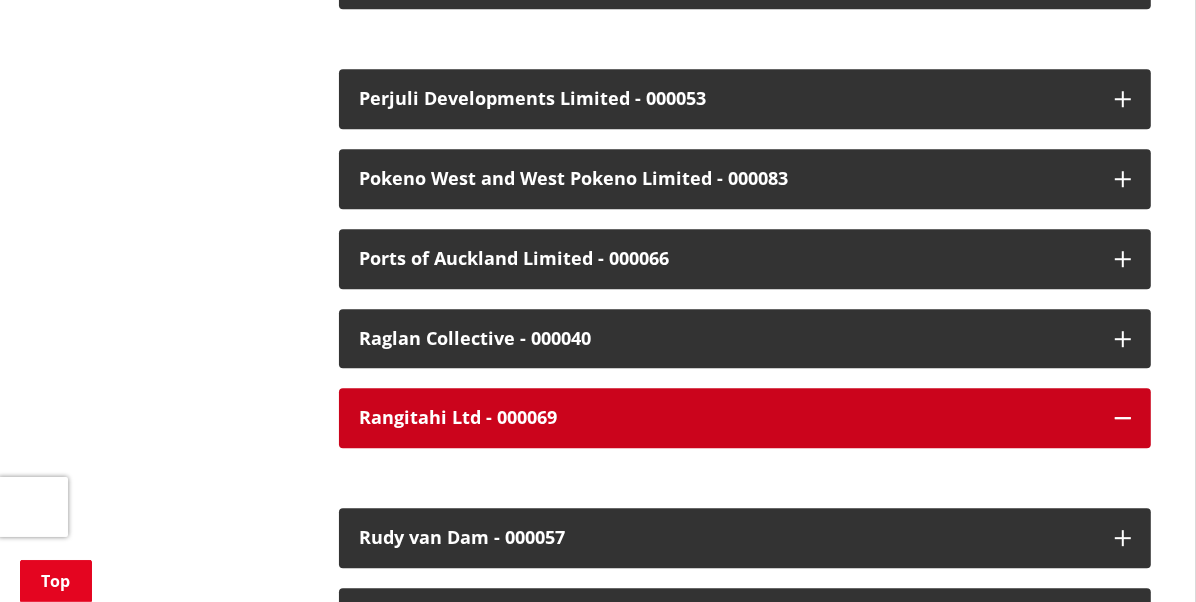 click on "Rangitahi Ltd - 000069" at bounding box center [727, 418] 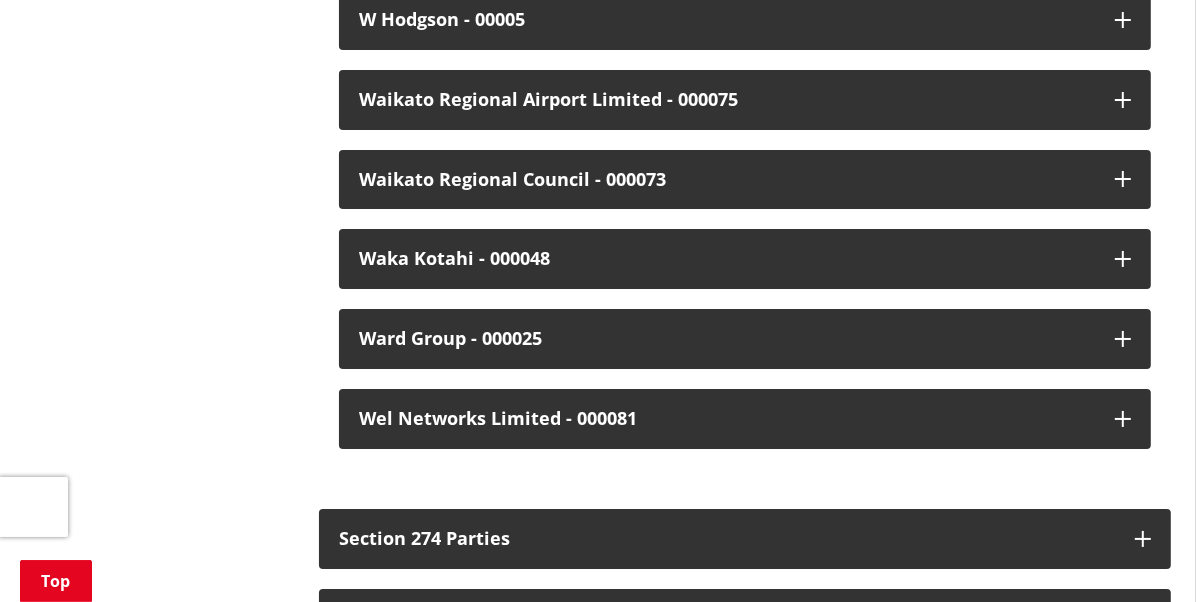 scroll, scrollTop: 5370, scrollLeft: 0, axis: vertical 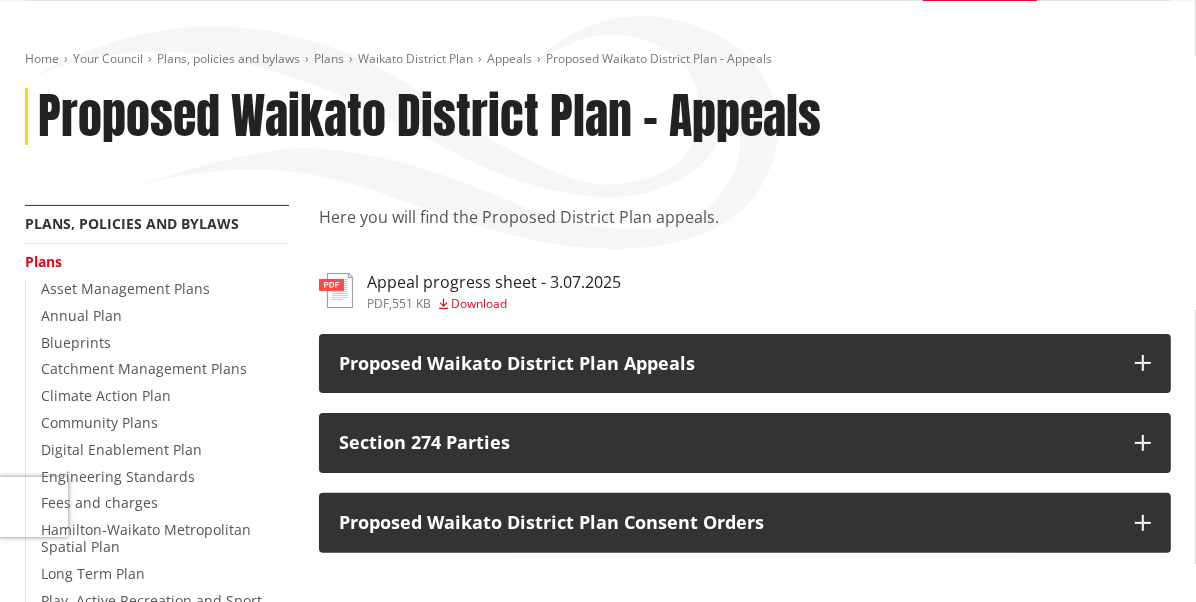 click on "Download" at bounding box center (479, 303) 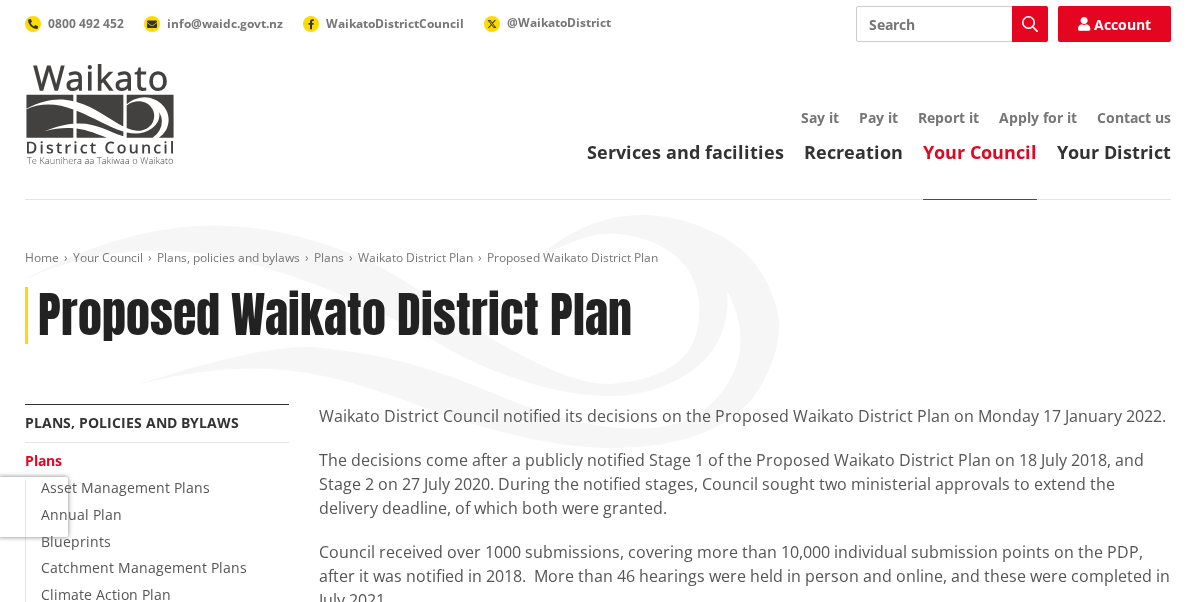 scroll, scrollTop: 0, scrollLeft: 0, axis: both 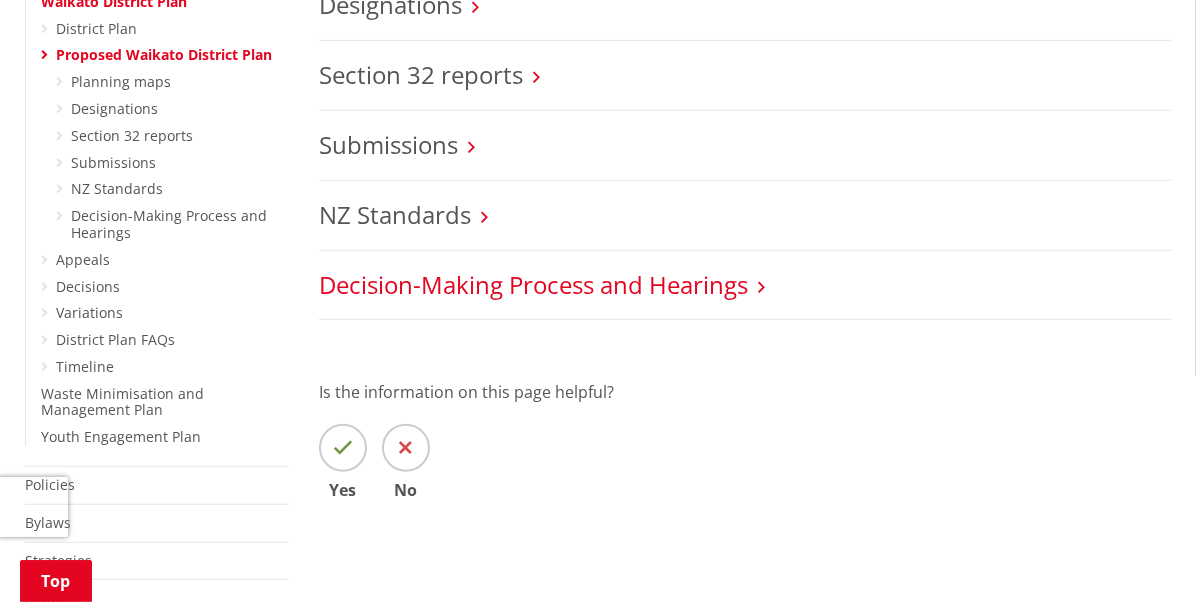 click on "Decision-Making Process and Hearings" at bounding box center (533, 284) 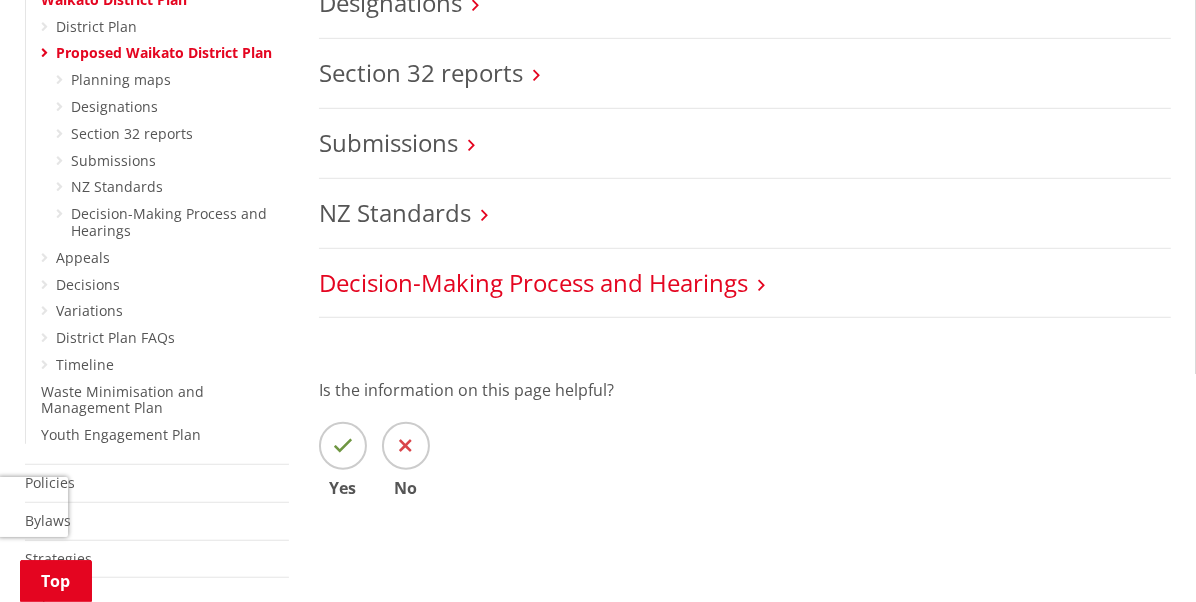 scroll, scrollTop: 898, scrollLeft: 0, axis: vertical 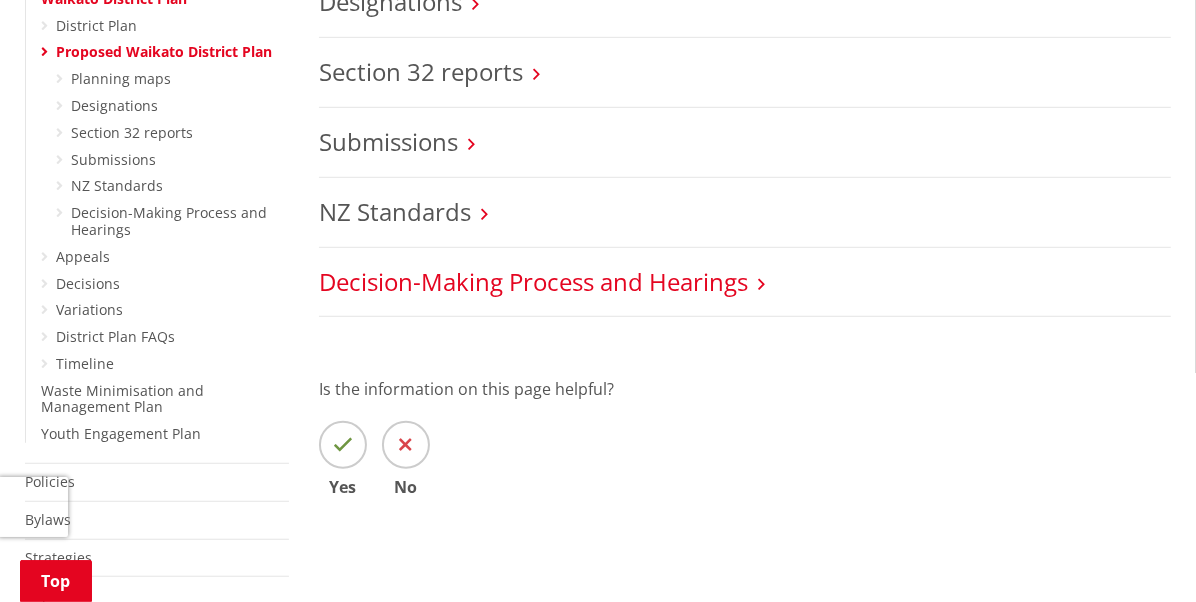 click on "Decision-Making Process and Hearings" at bounding box center [533, 281] 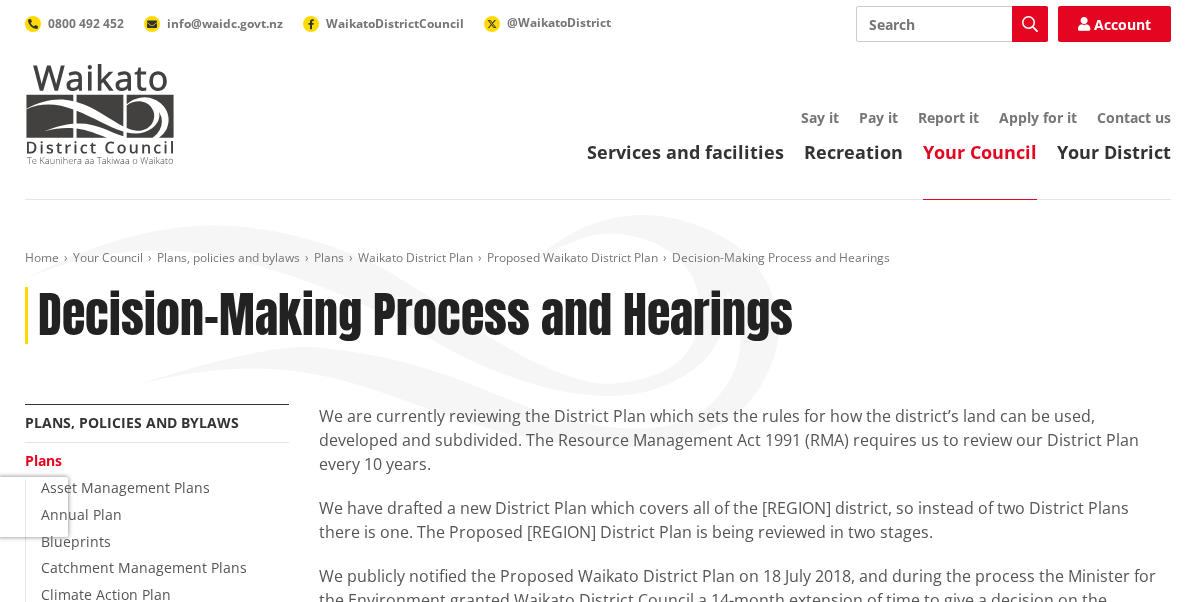 scroll, scrollTop: 0, scrollLeft: 0, axis: both 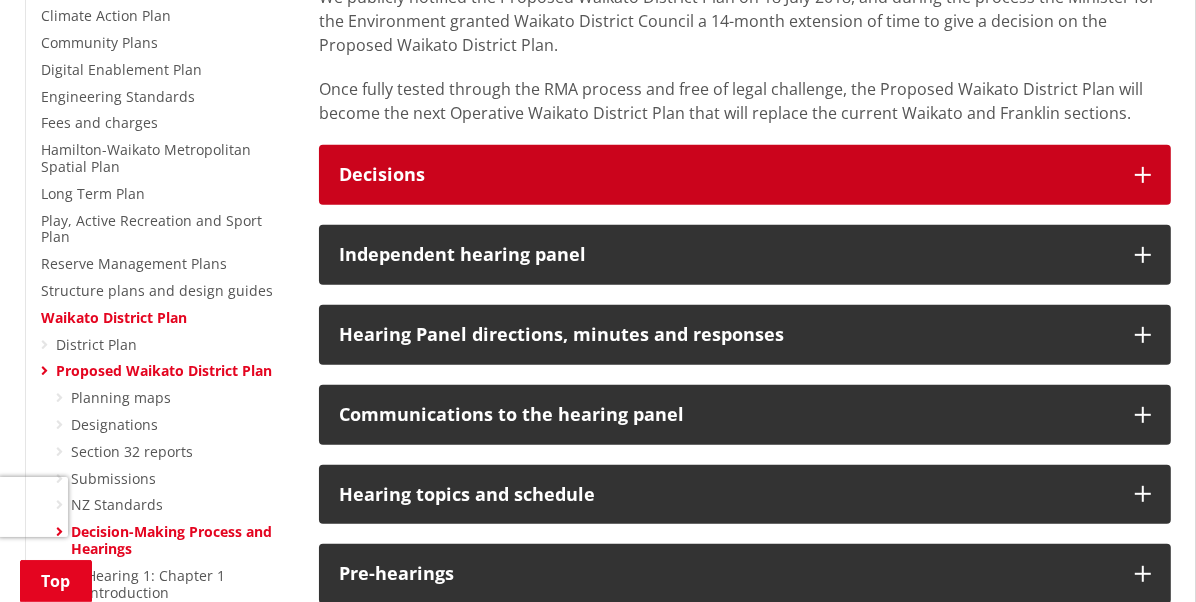 click at bounding box center (1143, 175) 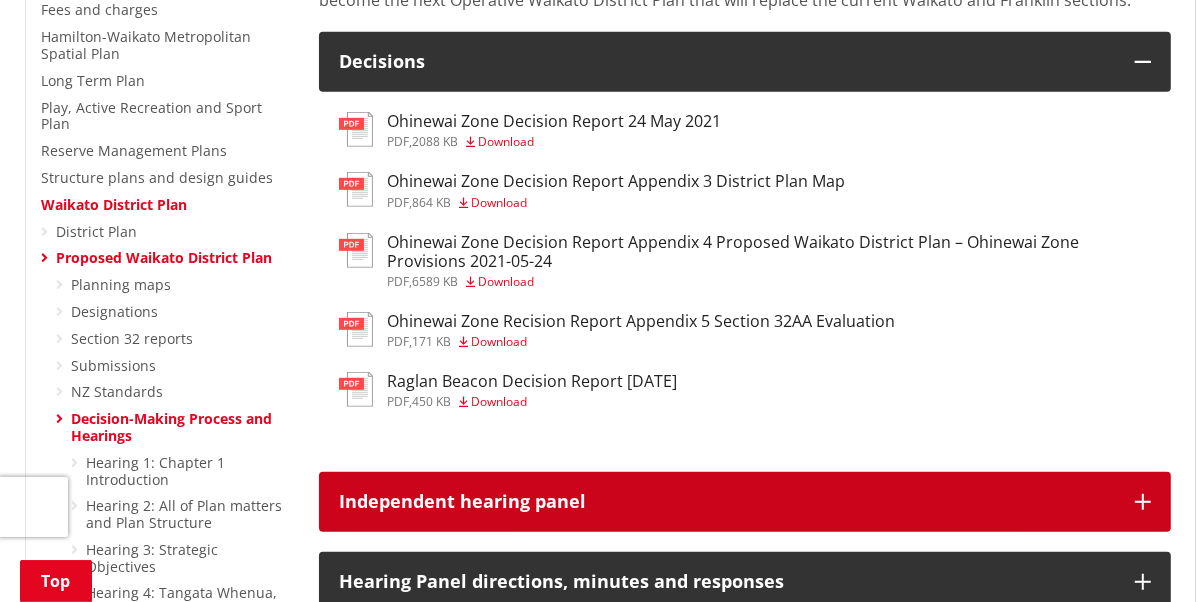 click on "Independent hearing panel" at bounding box center (745, 502) 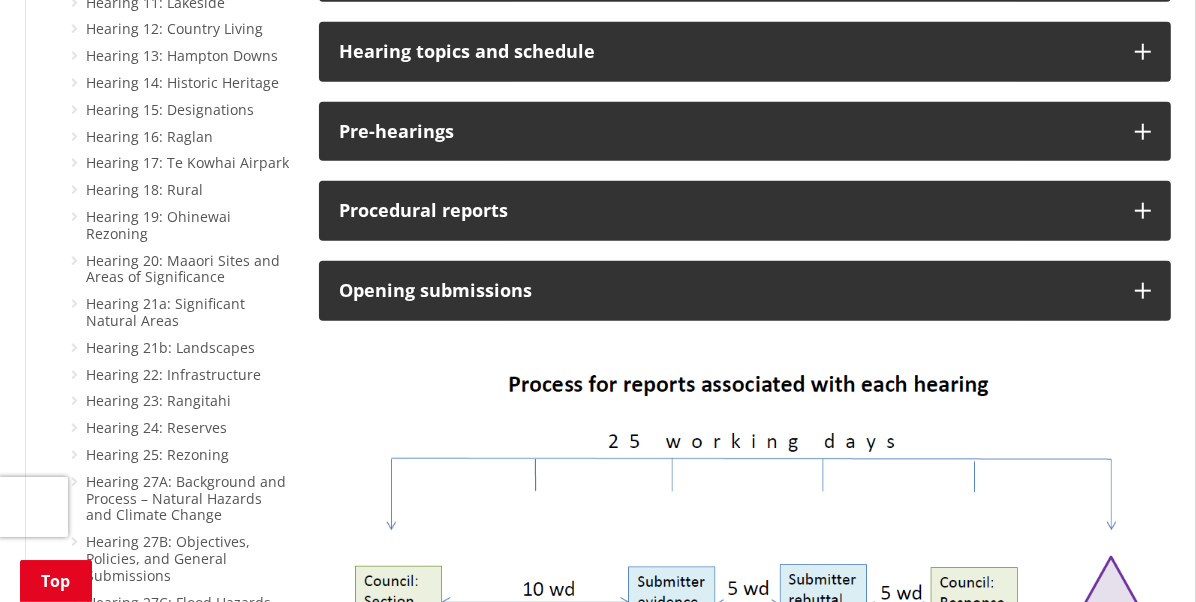 scroll, scrollTop: 1599, scrollLeft: 0, axis: vertical 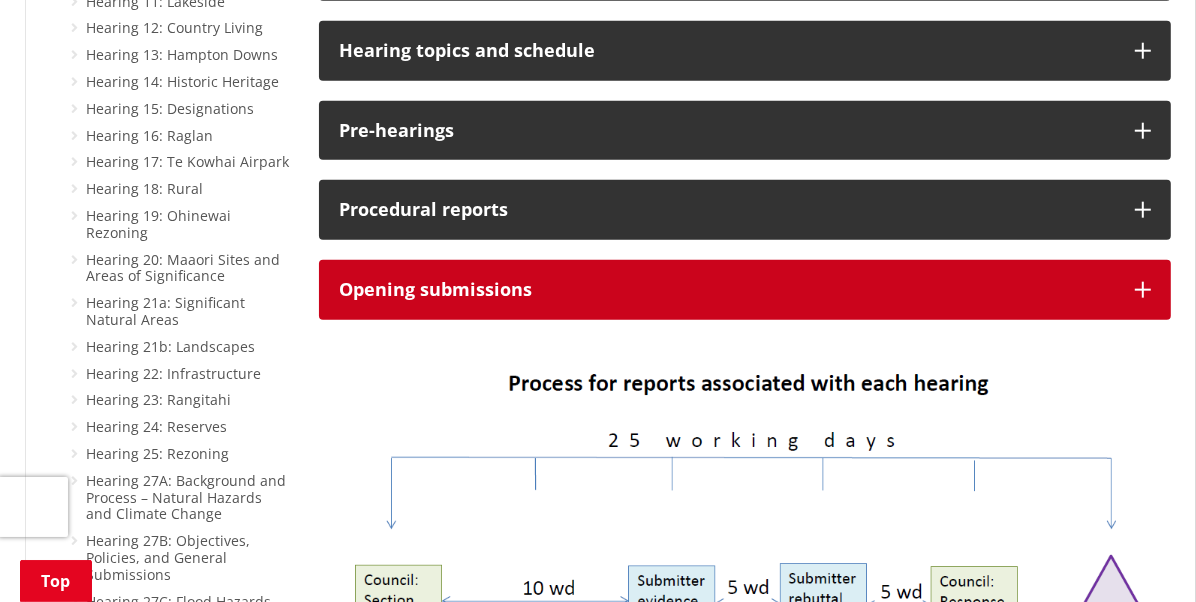 click at bounding box center (1143, 290) 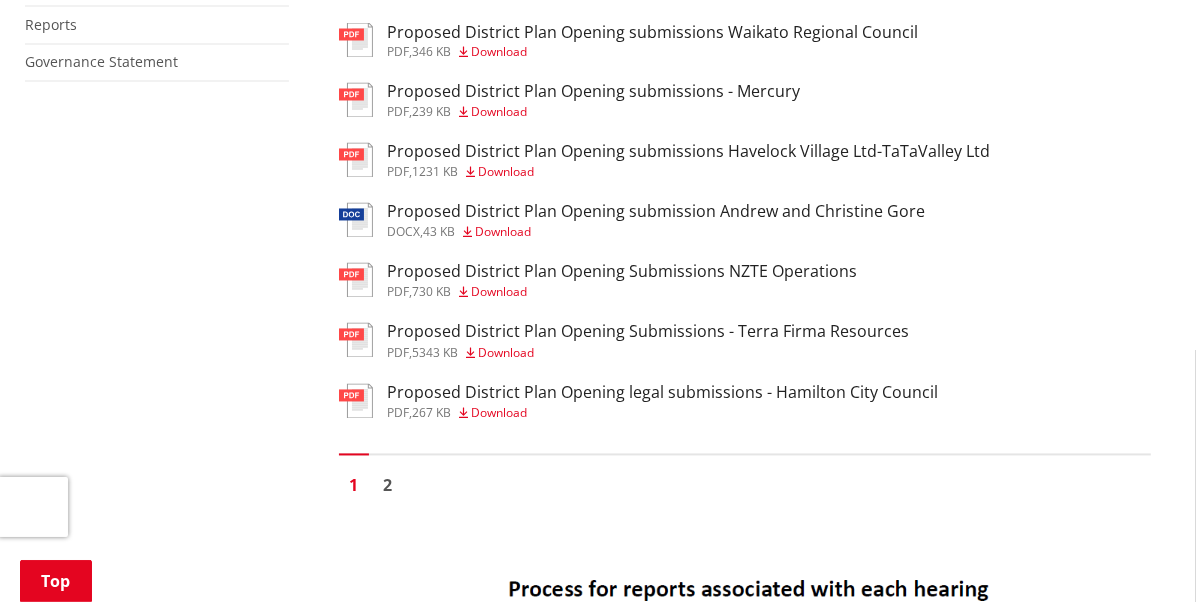 scroll, scrollTop: 2700, scrollLeft: 0, axis: vertical 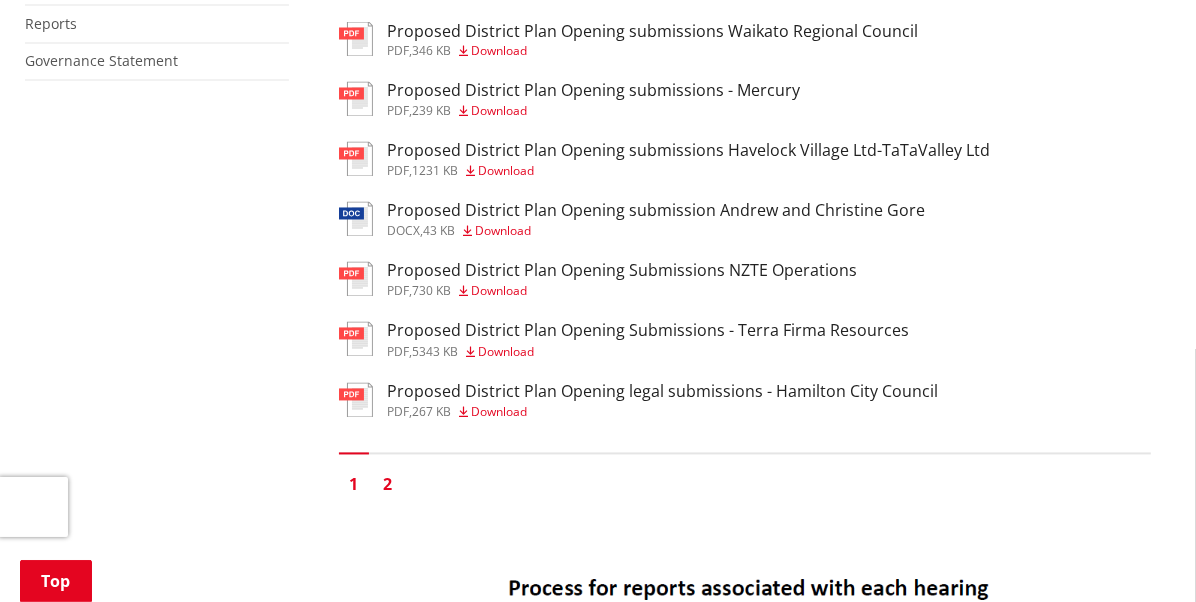 click on "2" at bounding box center (388, 485) 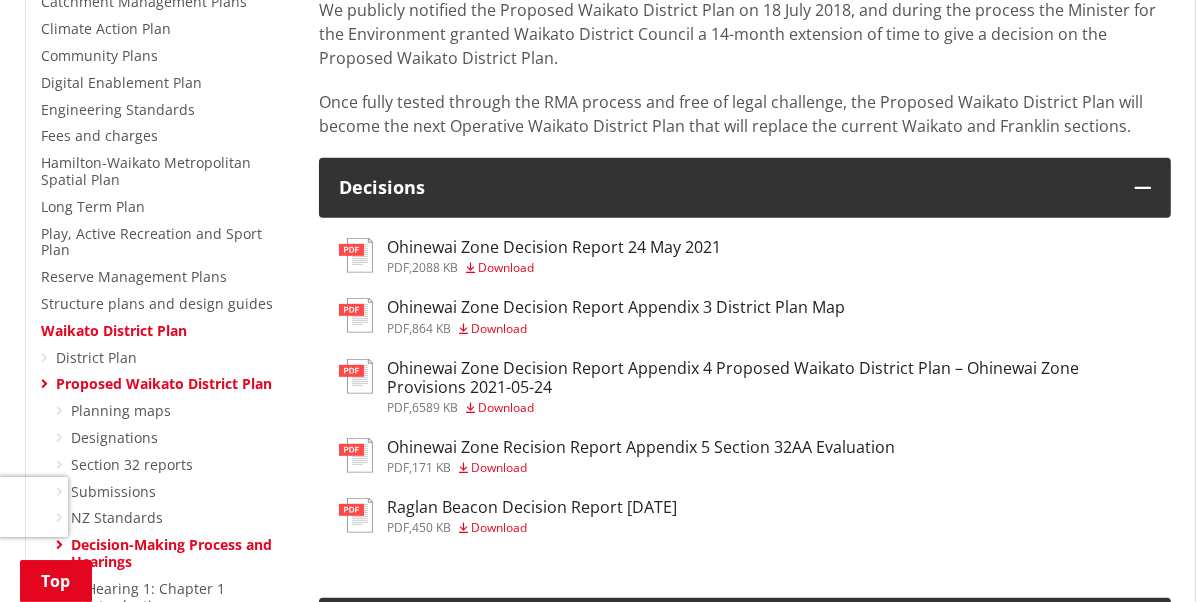 scroll, scrollTop: 576, scrollLeft: 0, axis: vertical 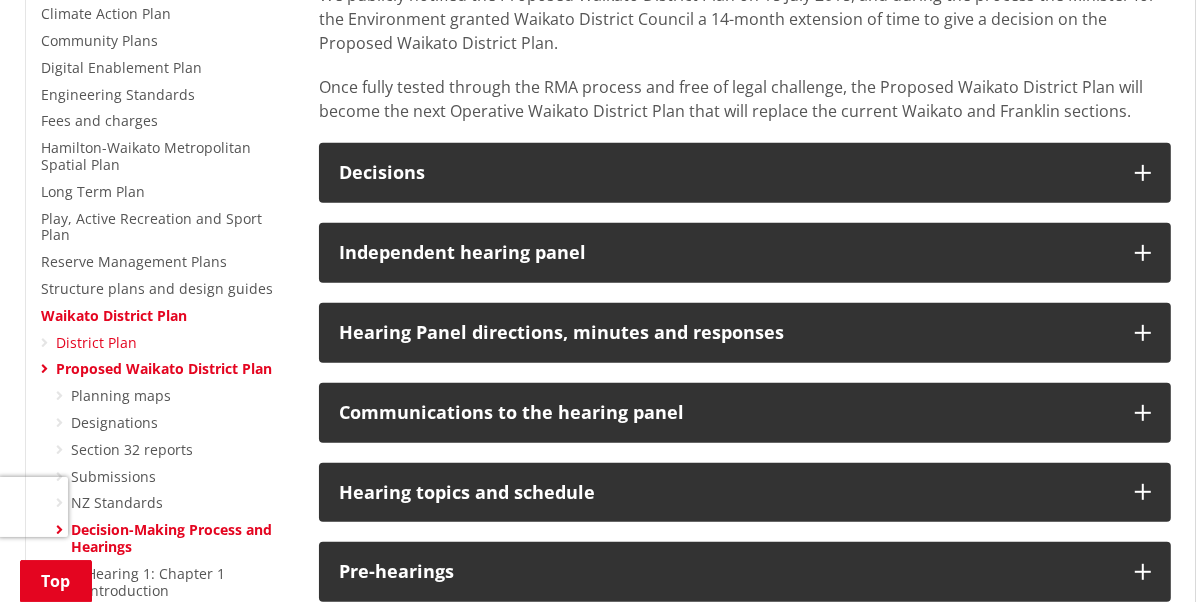 click on "District Plan" at bounding box center [96, 342] 